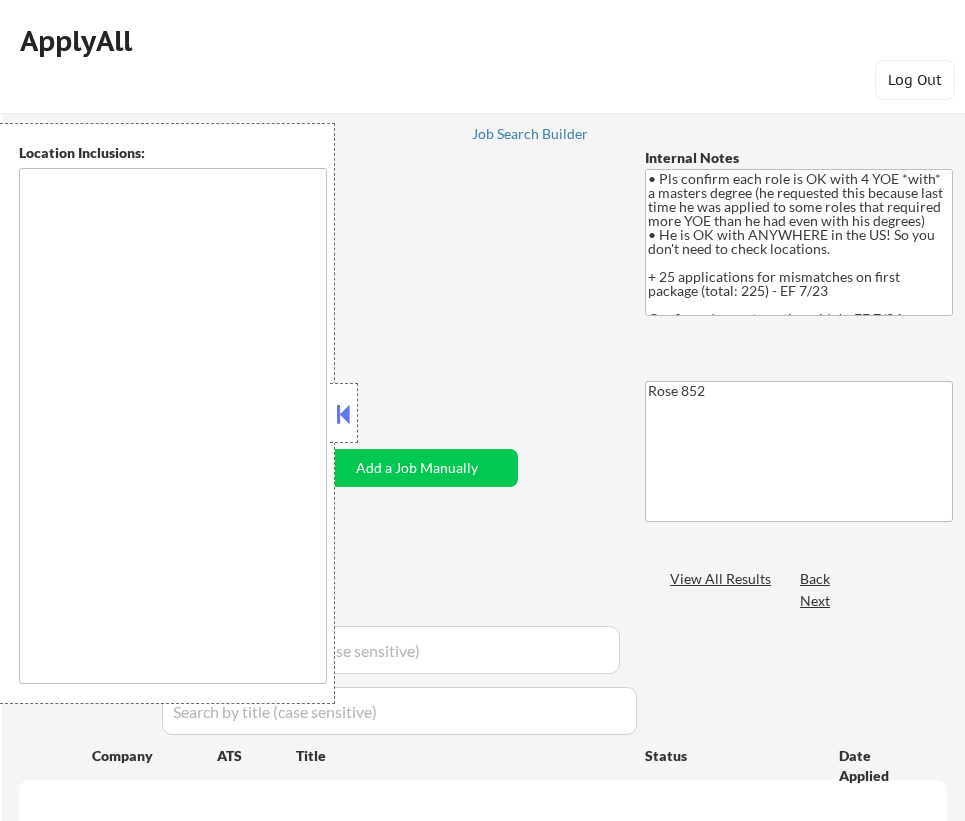 scroll, scrollTop: 90, scrollLeft: 0, axis: vertical 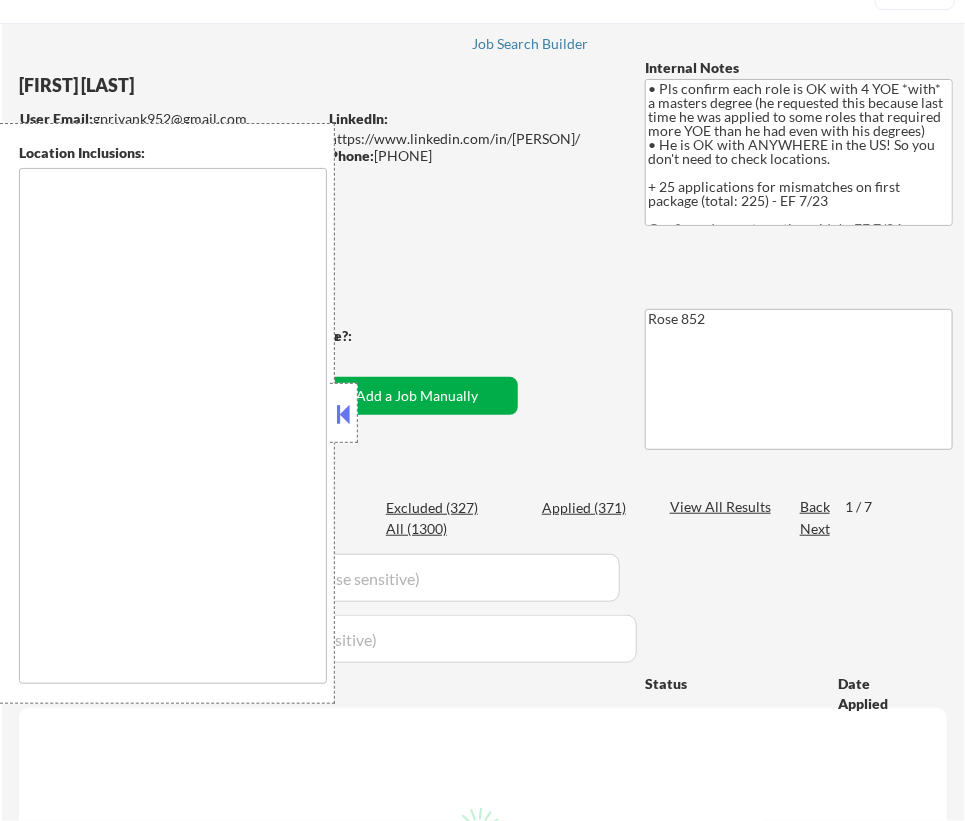 type on "Daly City, CA   South San Francisco, CA   Brisbane, CA   Colma, CA   Pacifica, CA   San Bruno, CA   Millbrae, CA   Burlingame, CA   San Mateo, CA   Foster City, CA   Belmont, CA   San Carlos, CA   Redwood City, CA   Menlo Park, CA   Alameda, CA   Oakland, CA   Berkeley, CA   Emeryville, CA   Piedmont, CA   Albany, CA   El Cerrito, CA   Richmond, CA   San Leandro, CA   Hayward, CA   Union City, CA   Fremont, CA   San Rafael, CA   Larkspur, CA   Corte Madera, CA   Tiburon, CA   Sausalito, CA   Mill Valley, CA   Novato, CA Santa Clara, CA   Campbell, CA   Milpitas, CA   Sunnyvale, CA   Cupertino, CA   Los Gatos, CA   Saratoga, CA   Mountain View, CA   Palo Alto, CA   Los Altos, CA   Newark, CA   East Palo Alto, CA   Atherton, CA   Milbrae, CA   Half Moon Bay, CA   Morgan Hill, CA   Gilroy, CA San Jose, CA   San Francisco, CA   Pleasanton, CA   Livermore, CA   Dublin, CA   Castro Valley, CA   San Ramon, CA   Walnut Creek, CA   Concord, CA   Richmond, CA Dallas, TX   Fort Worth, TX   Irving, TX   Arlington, TX ..." 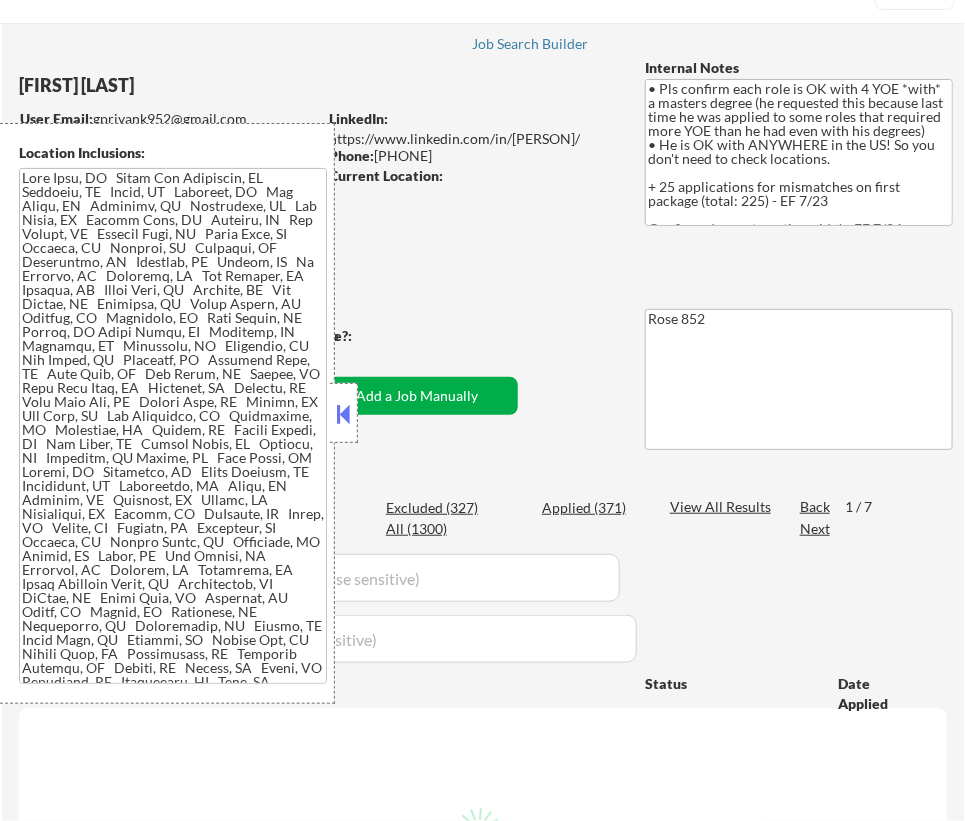 click at bounding box center (344, 414) 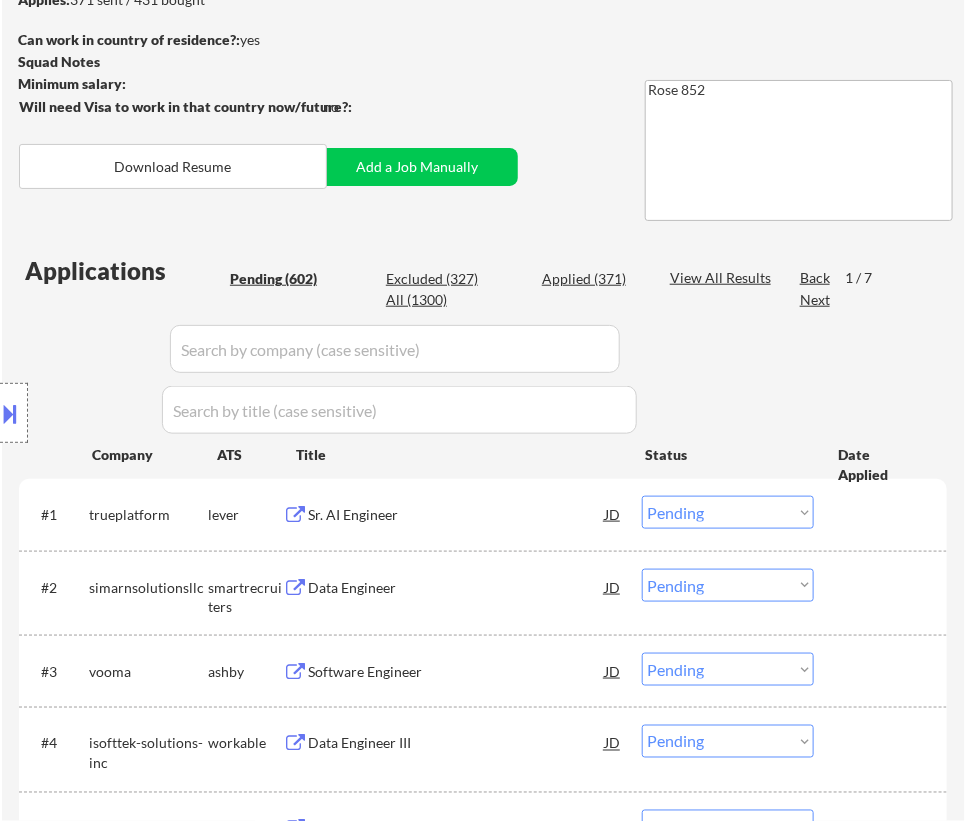 scroll, scrollTop: 363, scrollLeft: 0, axis: vertical 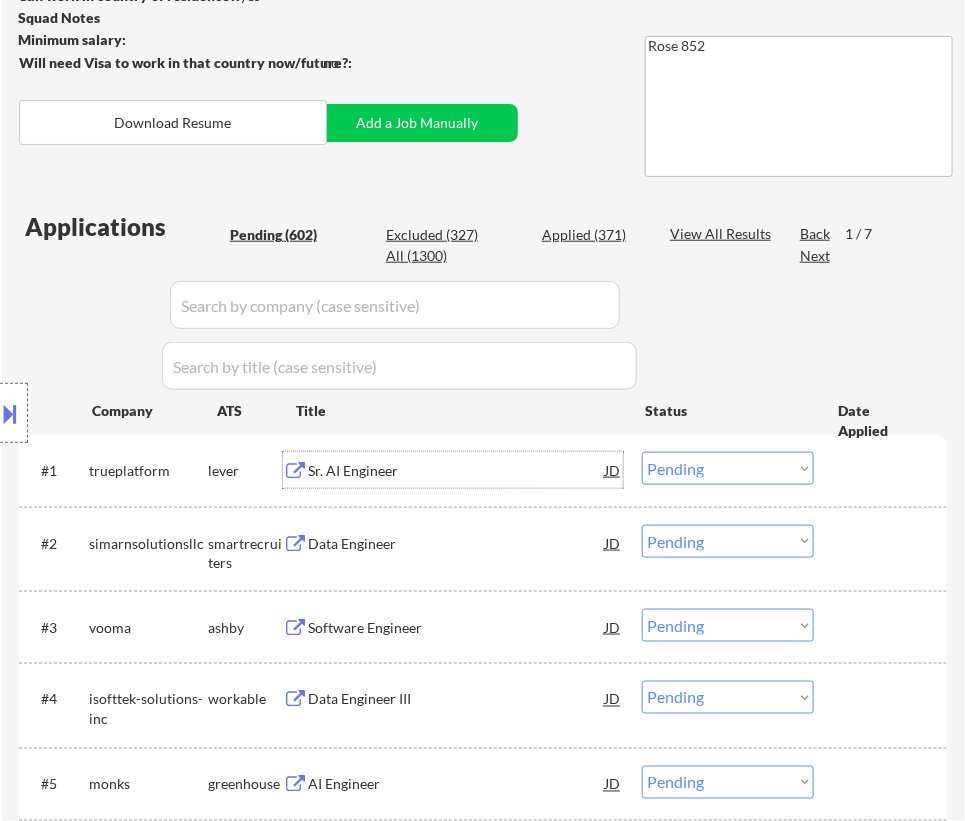 click on "Sr. AI Engineer" at bounding box center [456, 471] 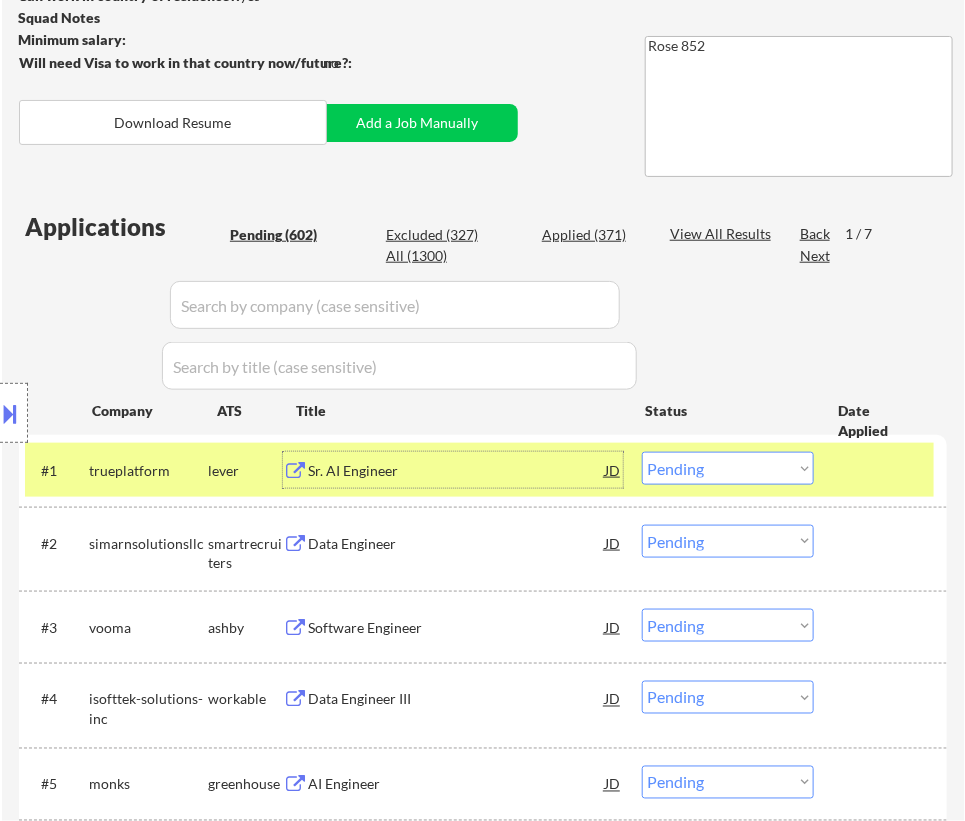 click on "Choose an option... Pending Applied Excluded (Questions) Excluded (Expired) Excluded (Location) Excluded (Bad Match) Excluded (Blocklist) Excluded (Salary) Excluded (Other)" at bounding box center [728, 468] 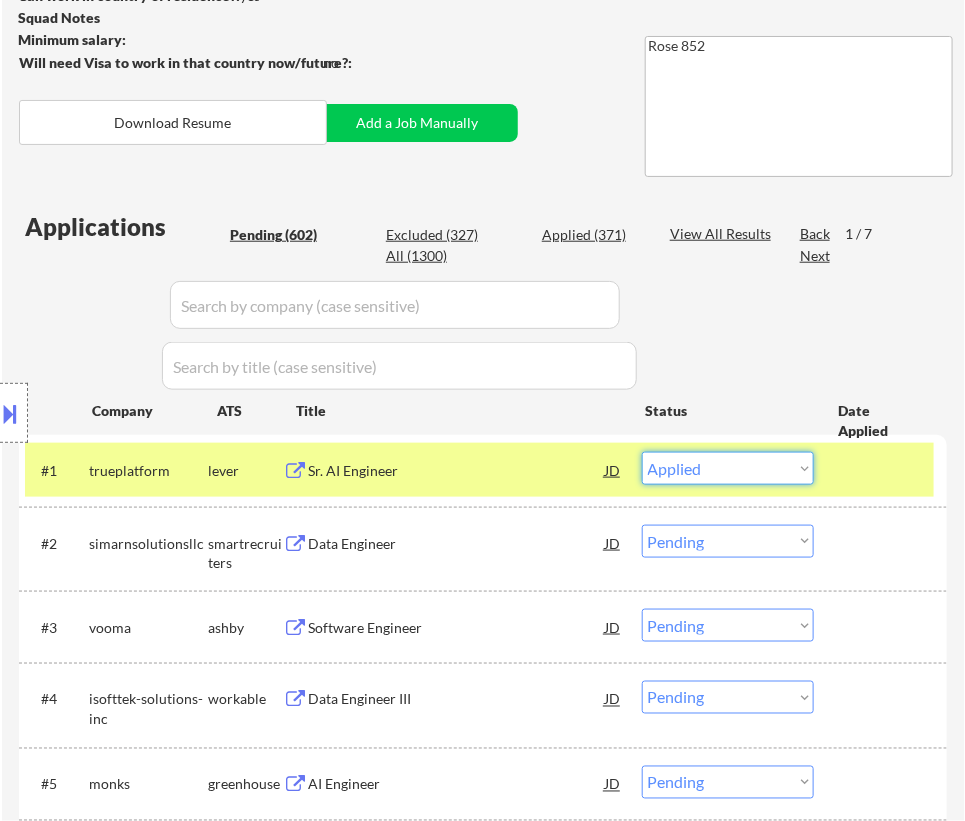 click on "Choose an option... Pending Applied Excluded (Questions) Excluded (Expired) Excluded (Location) Excluded (Bad Match) Excluded (Blocklist) Excluded (Salary) Excluded (Other)" at bounding box center [728, 468] 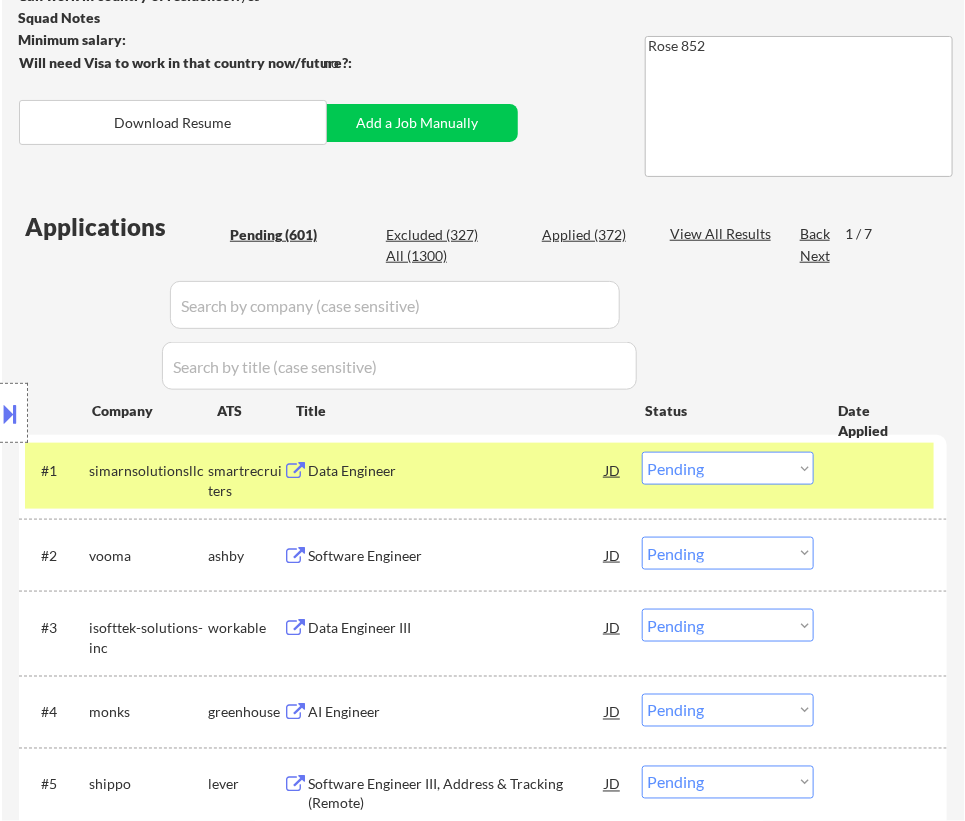 click on "Data Engineer" at bounding box center [456, 471] 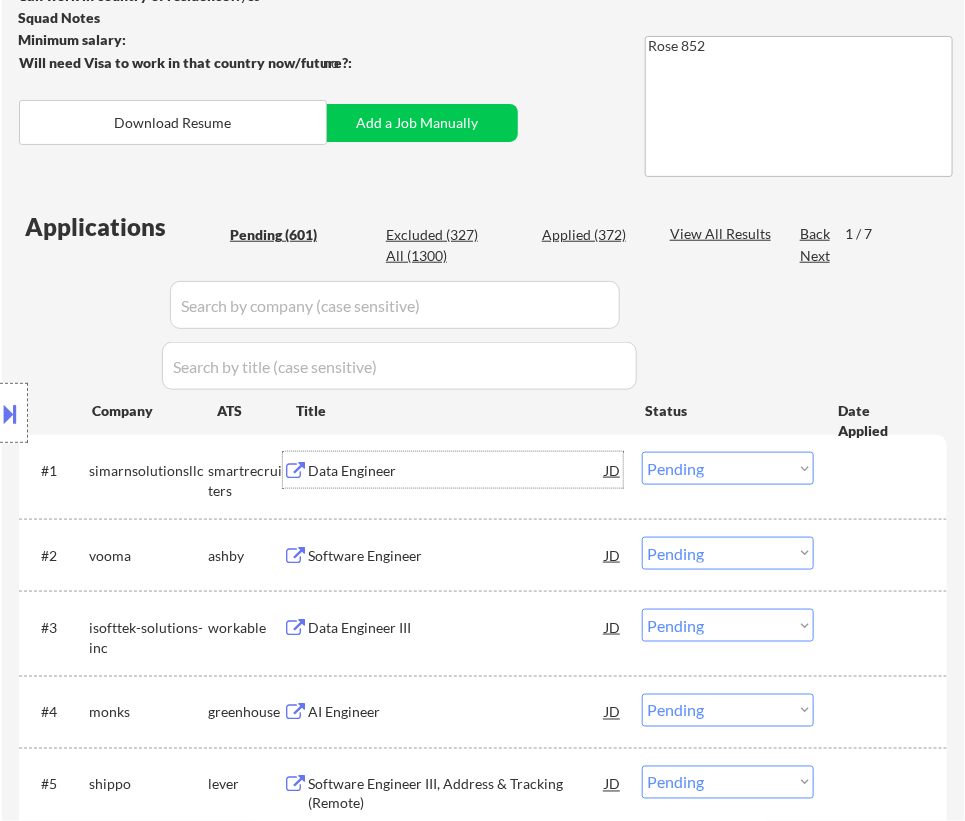 click on "Choose an option... Pending Applied Excluded (Questions) Excluded (Expired) Excluded (Location) Excluded (Bad Match) Excluded (Blocklist) Excluded (Salary) Excluded (Other)" at bounding box center [728, 468] 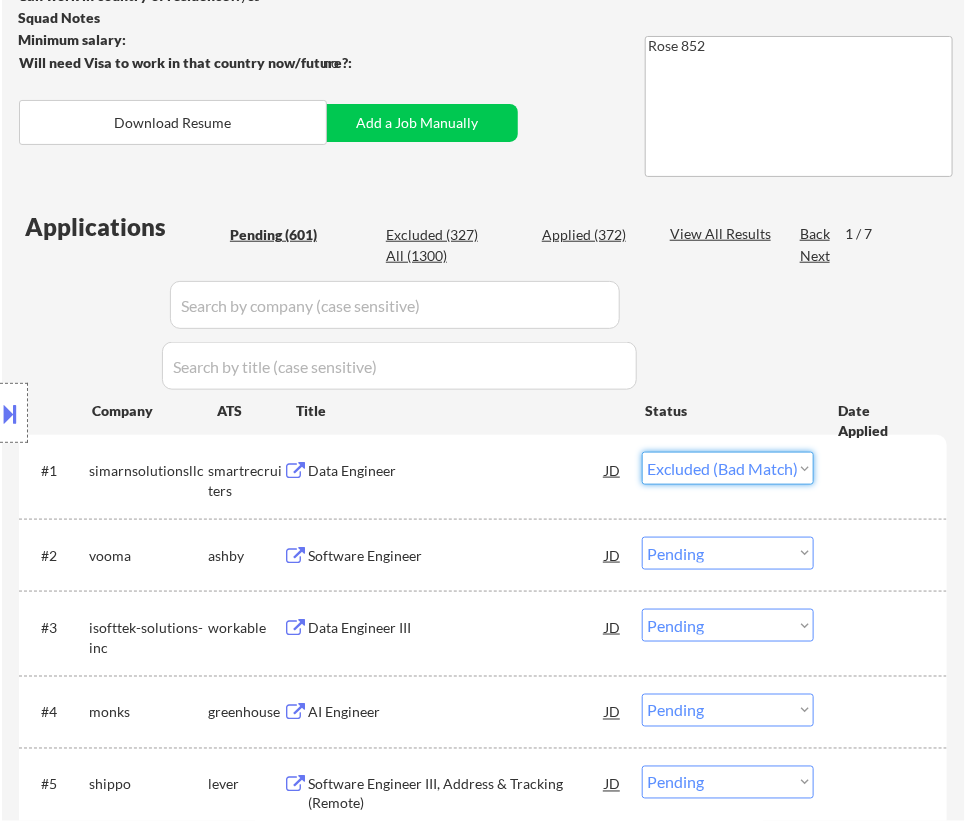 click on "Choose an option... Pending Applied Excluded (Questions) Excluded (Expired) Excluded (Location) Excluded (Bad Match) Excluded (Blocklist) Excluded (Salary) Excluded (Other)" at bounding box center (728, 468) 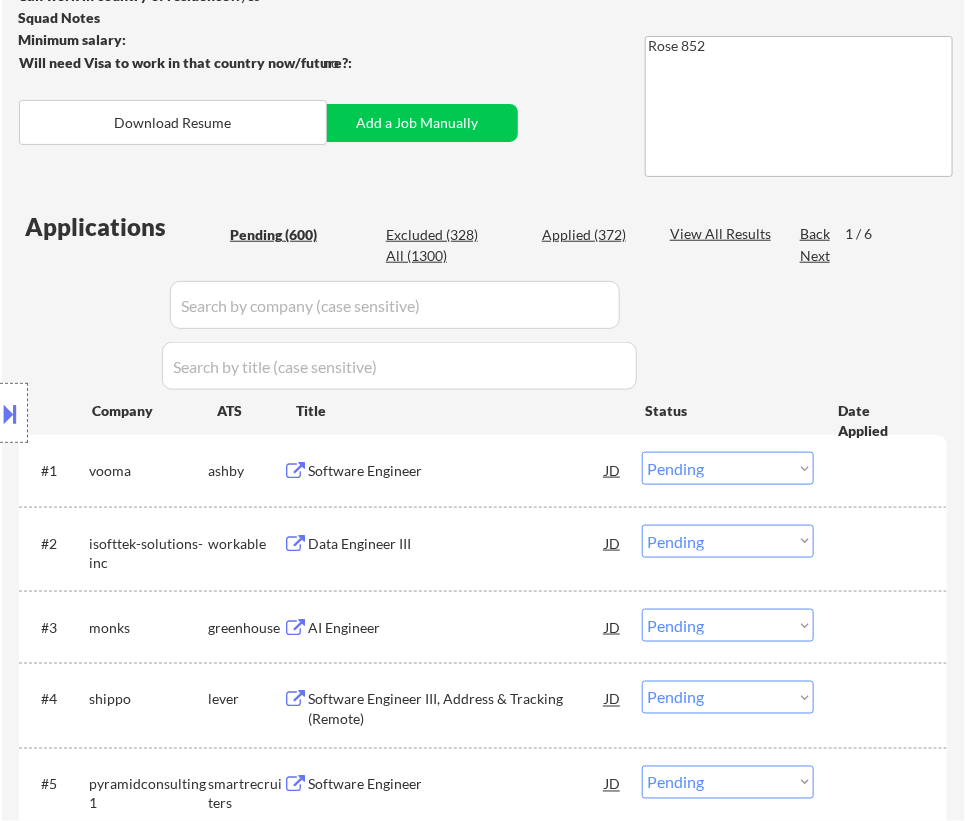 click on "Software Engineer" at bounding box center (456, 471) 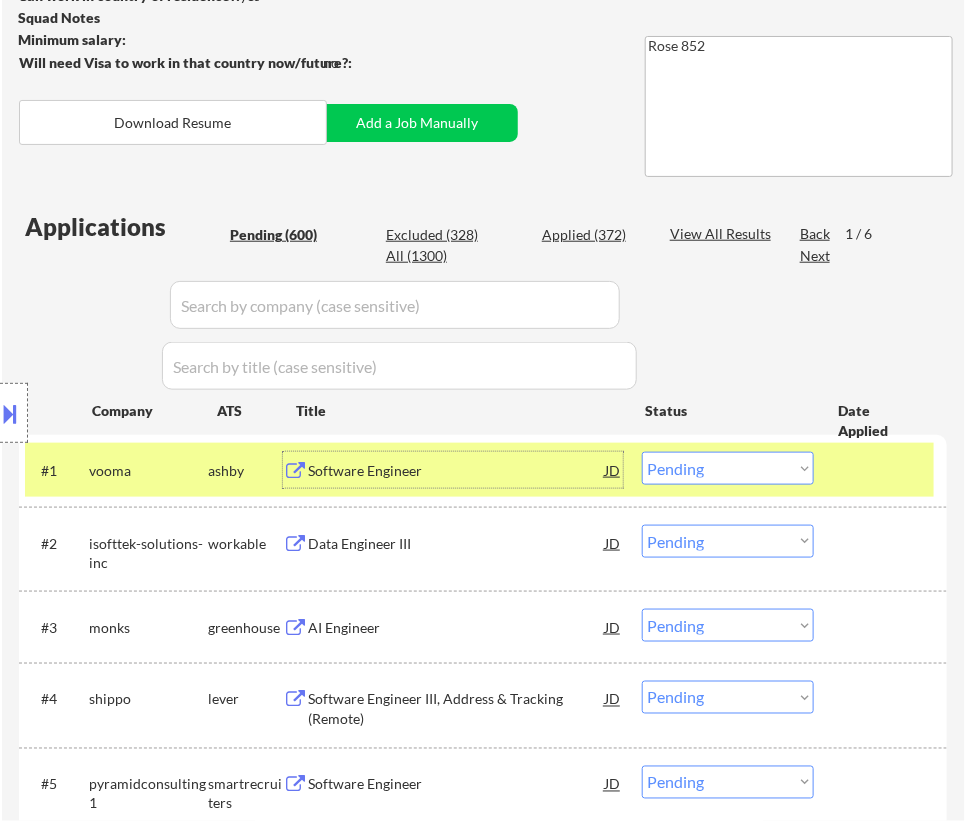 click on "Choose an option... Pending Applied Excluded (Questions) Excluded (Expired) Excluded (Location) Excluded (Bad Match) Excluded (Blocklist) Excluded (Salary) Excluded (Other)" at bounding box center [728, 468] 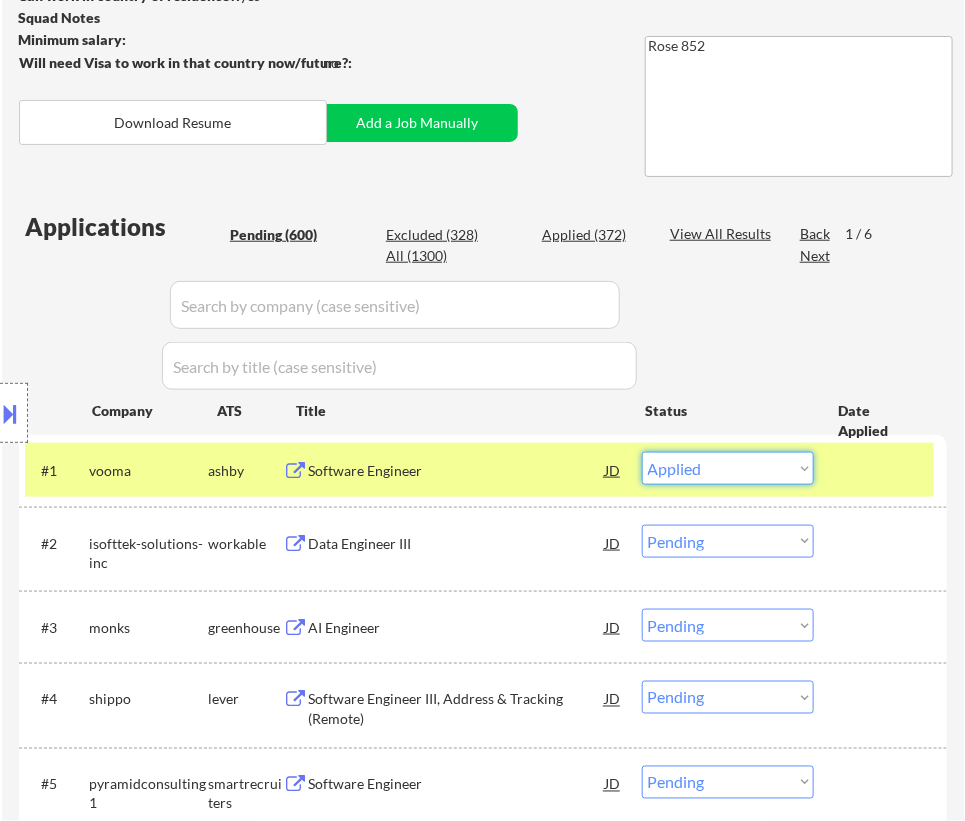 click on "Choose an option... Pending Applied Excluded (Questions) Excluded (Expired) Excluded (Location) Excluded (Bad Match) Excluded (Blocklist) Excluded (Salary) Excluded (Other)" at bounding box center (728, 468) 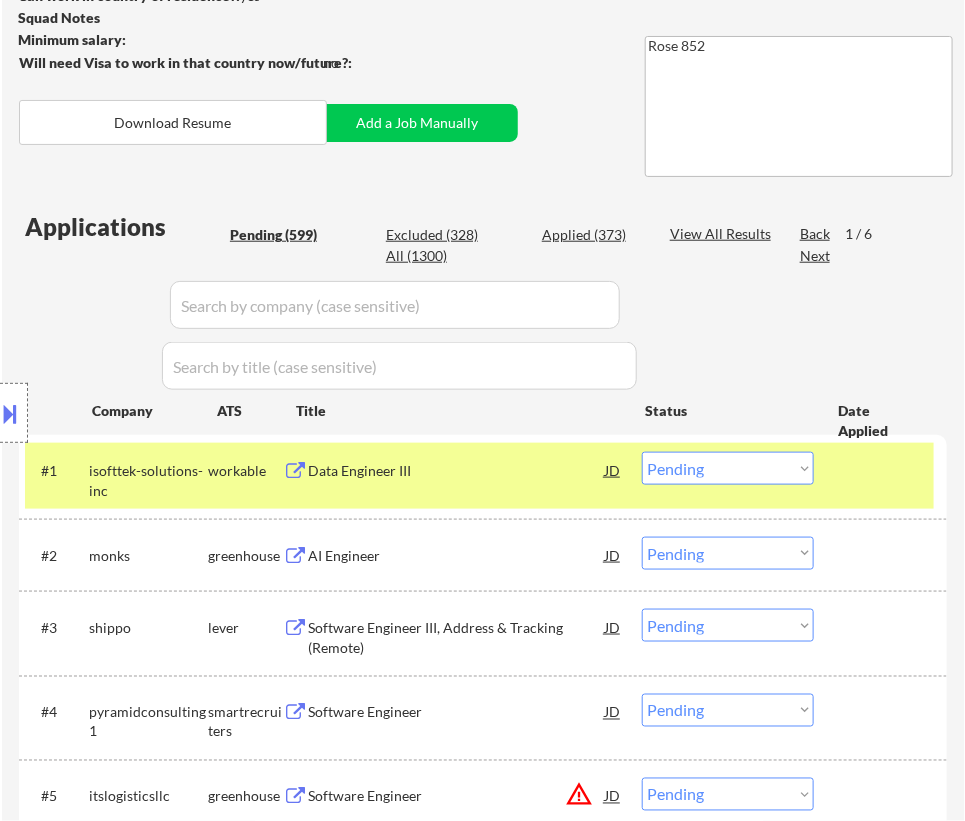 click on "Data Engineer III" at bounding box center [456, 471] 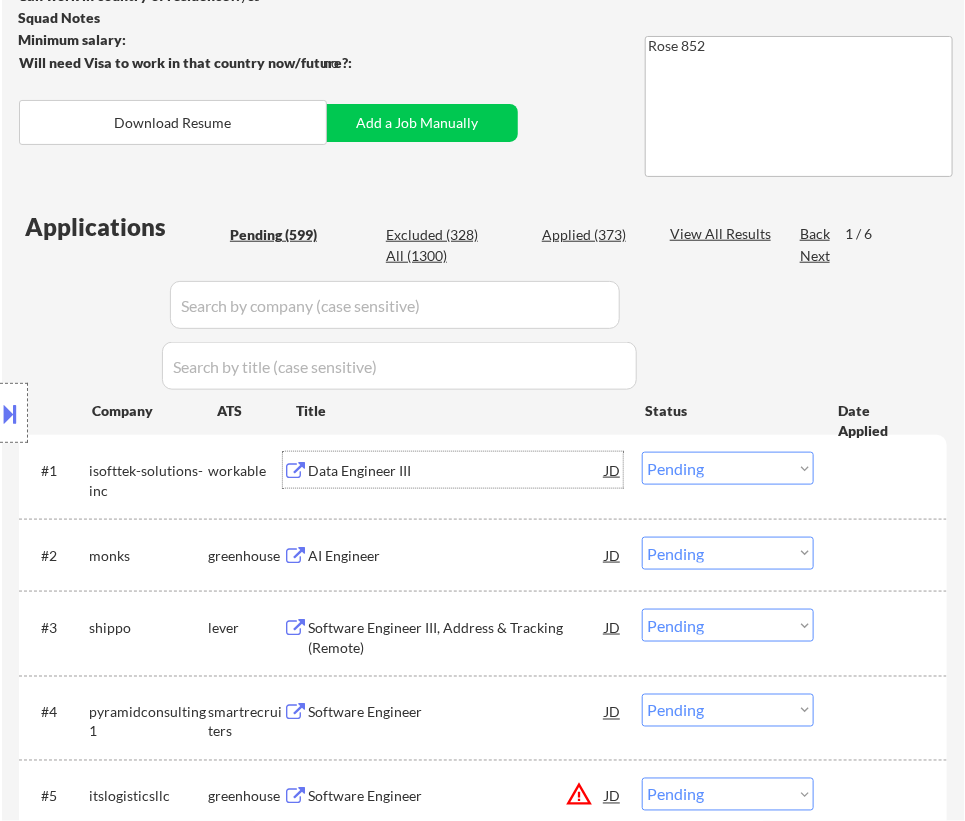 click on "Choose an option... Pending Applied Excluded (Questions) Excluded (Expired) Excluded (Location) Excluded (Bad Match) Excluded (Blocklist) Excluded (Salary) Excluded (Other)" at bounding box center (728, 468) 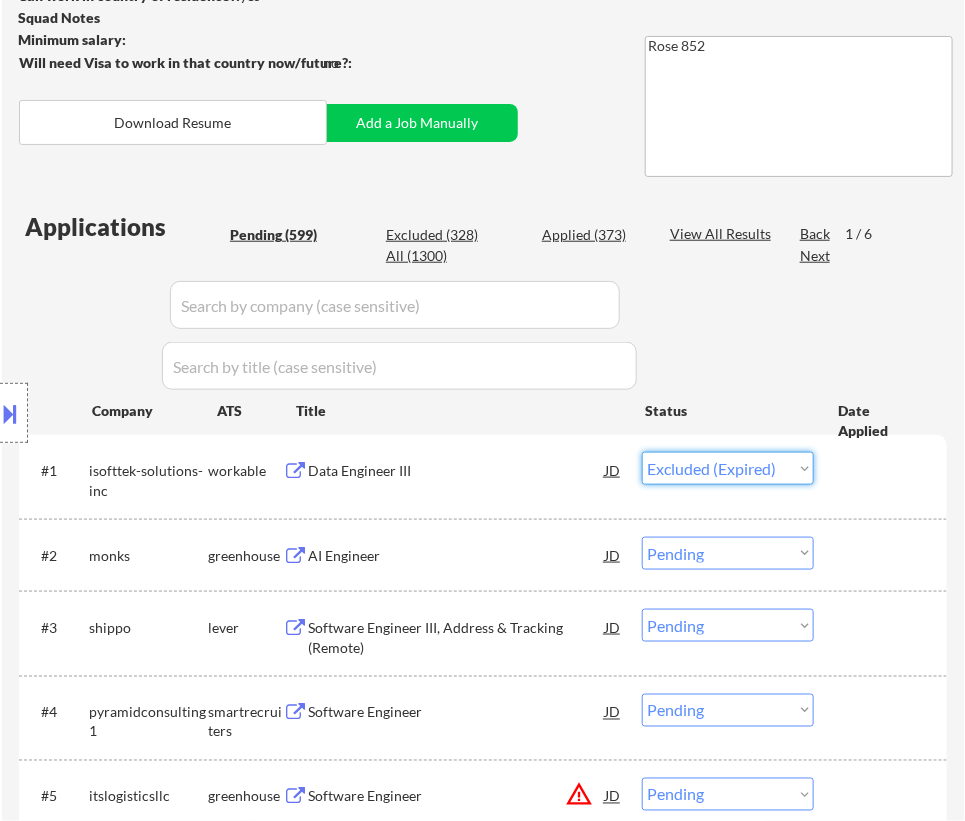 click on "Choose an option... Pending Applied Excluded (Questions) Excluded (Expired) Excluded (Location) Excluded (Bad Match) Excluded (Blocklist) Excluded (Salary) Excluded (Other)" at bounding box center (728, 468) 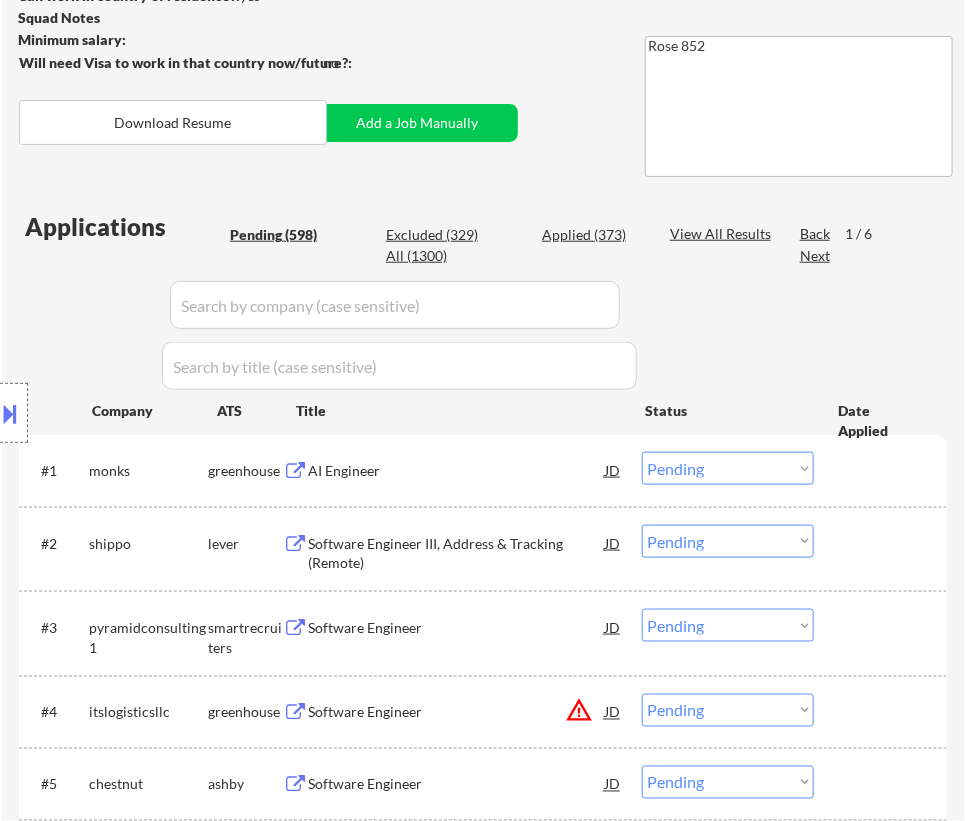 click on "AI Engineer" at bounding box center (456, 471) 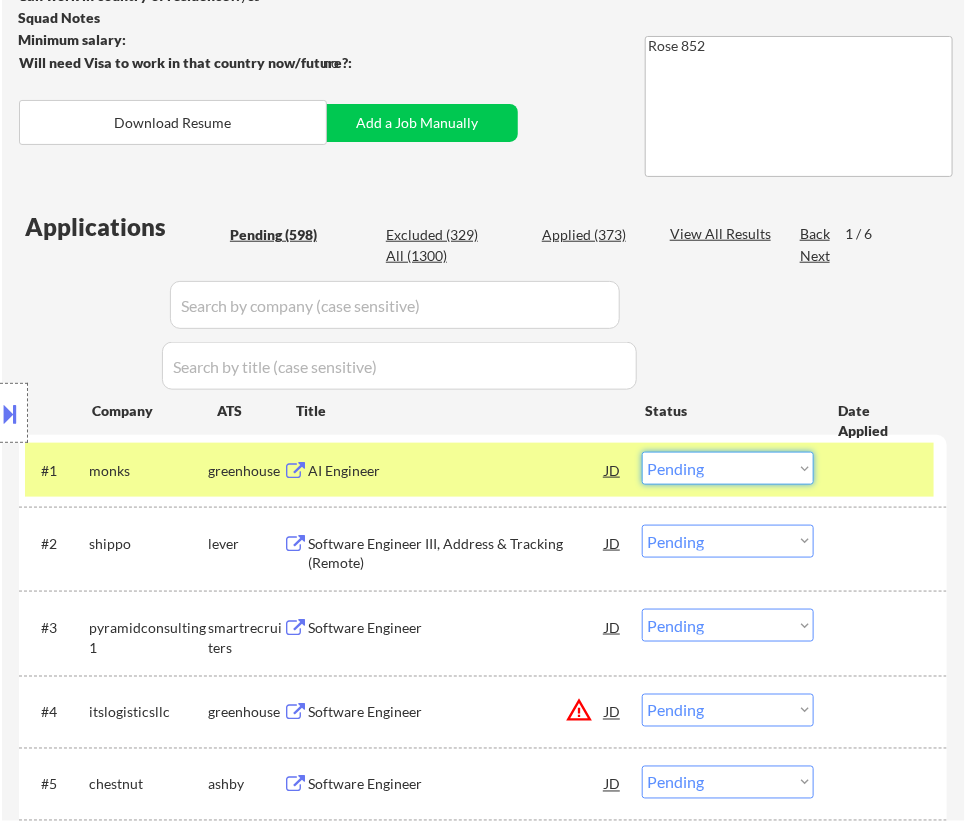 click on "Choose an option... Pending Applied Excluded (Questions) Excluded (Expired) Excluded (Location) Excluded (Bad Match) Excluded (Blocklist) Excluded (Salary) Excluded (Other)" at bounding box center [728, 468] 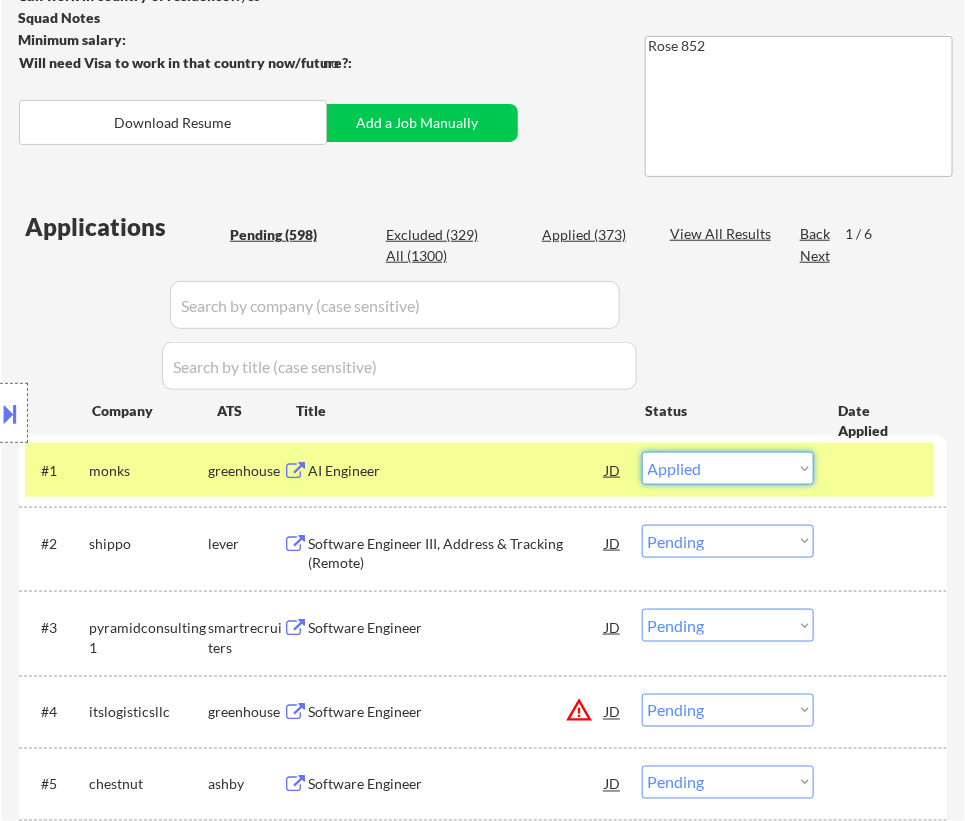 click on "Choose an option... Pending Applied Excluded (Questions) Excluded (Expired) Excluded (Location) Excluded (Bad Match) Excluded (Blocklist) Excluded (Salary) Excluded (Other)" at bounding box center (728, 468) 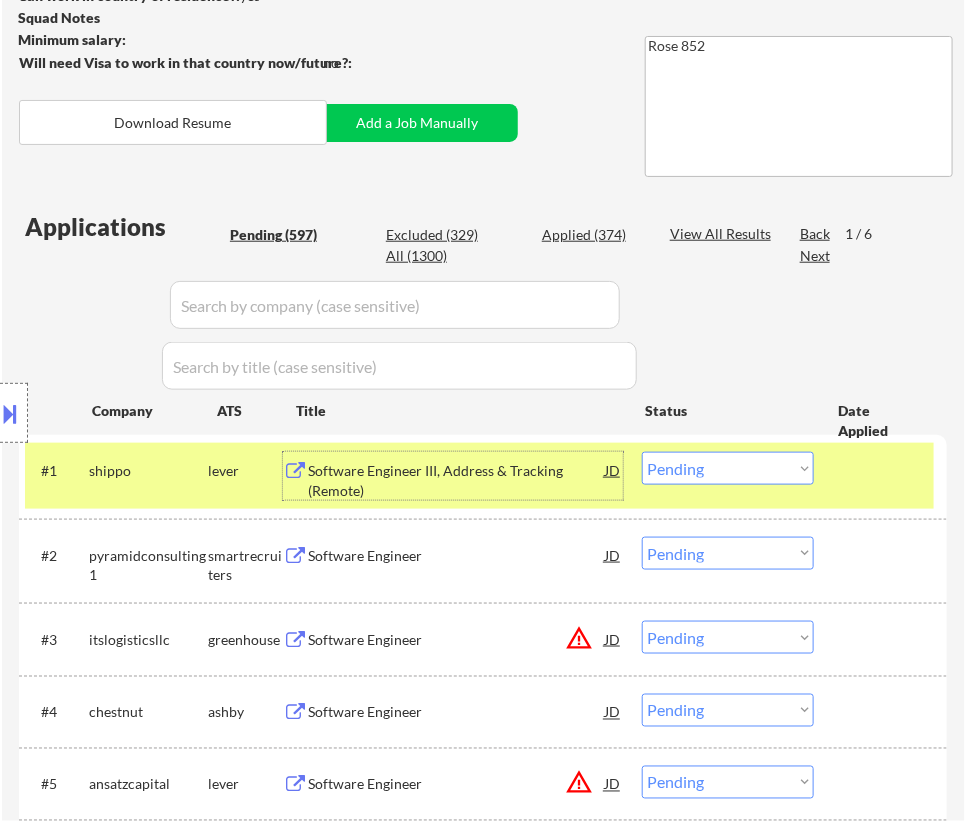 click on "Software Engineer III, Address & Tracking (Remote)" at bounding box center (456, 480) 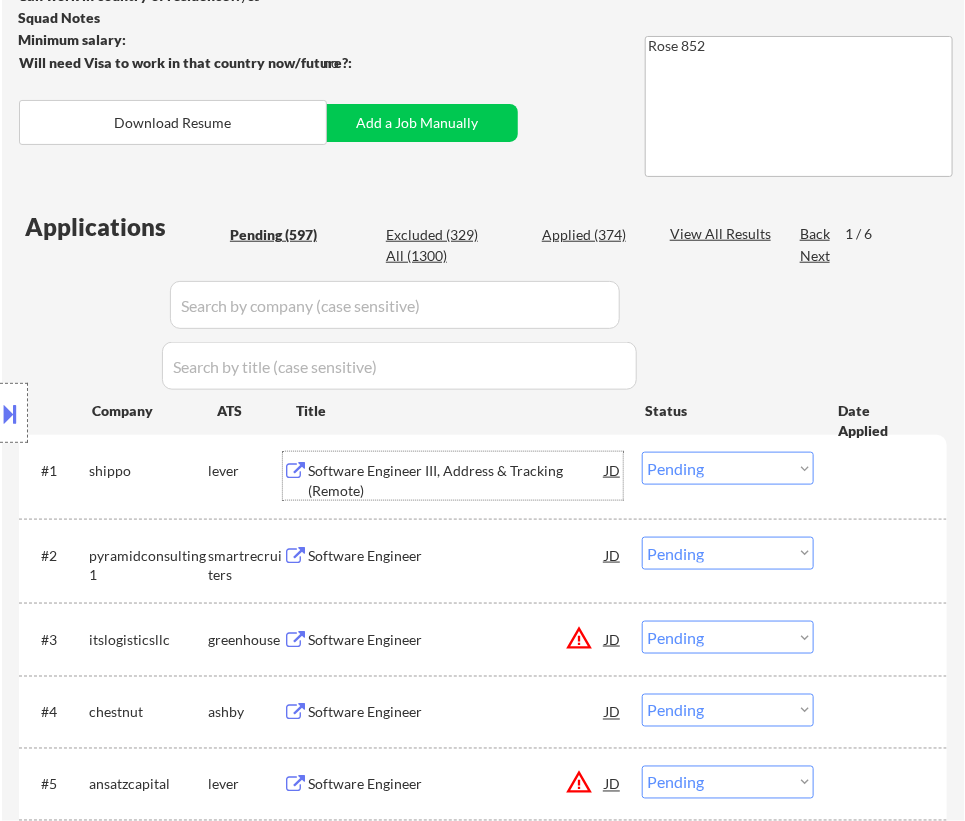 click on "Choose an option... Pending Applied Excluded (Questions) Excluded (Expired) Excluded (Location) Excluded (Bad Match) Excluded (Blocklist) Excluded (Salary) Excluded (Other)" at bounding box center [728, 468] 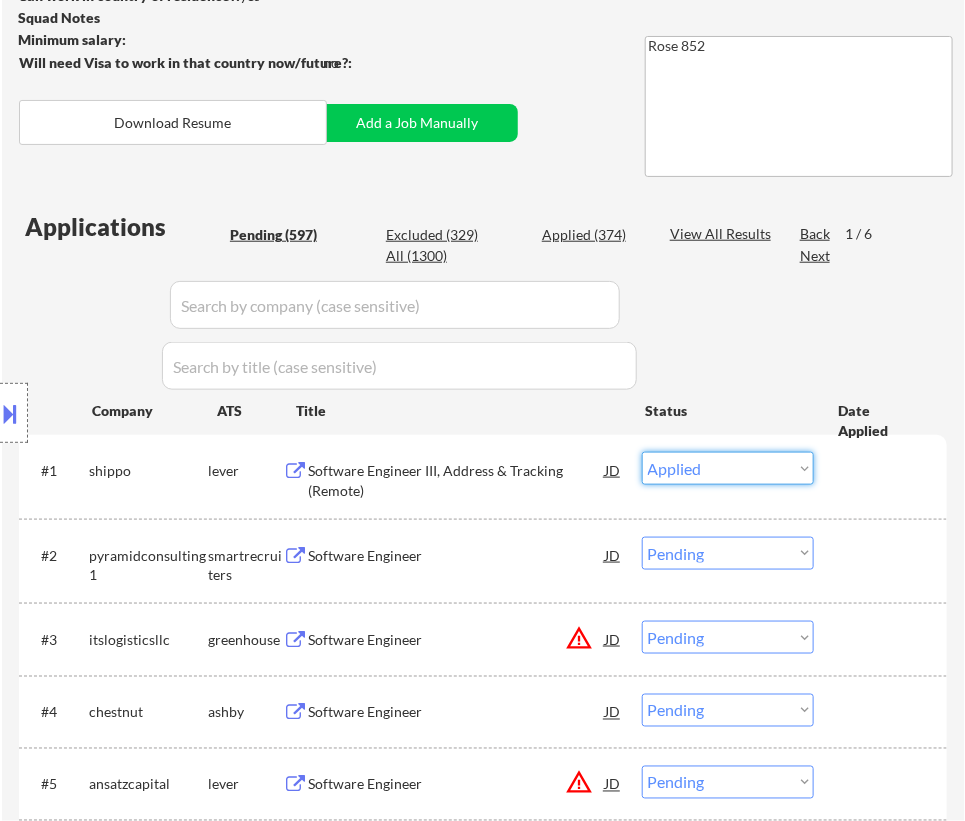 click on "Choose an option... Pending Applied Excluded (Questions) Excluded (Expired) Excluded (Location) Excluded (Bad Match) Excluded (Blocklist) Excluded (Salary) Excluded (Other)" at bounding box center [728, 468] 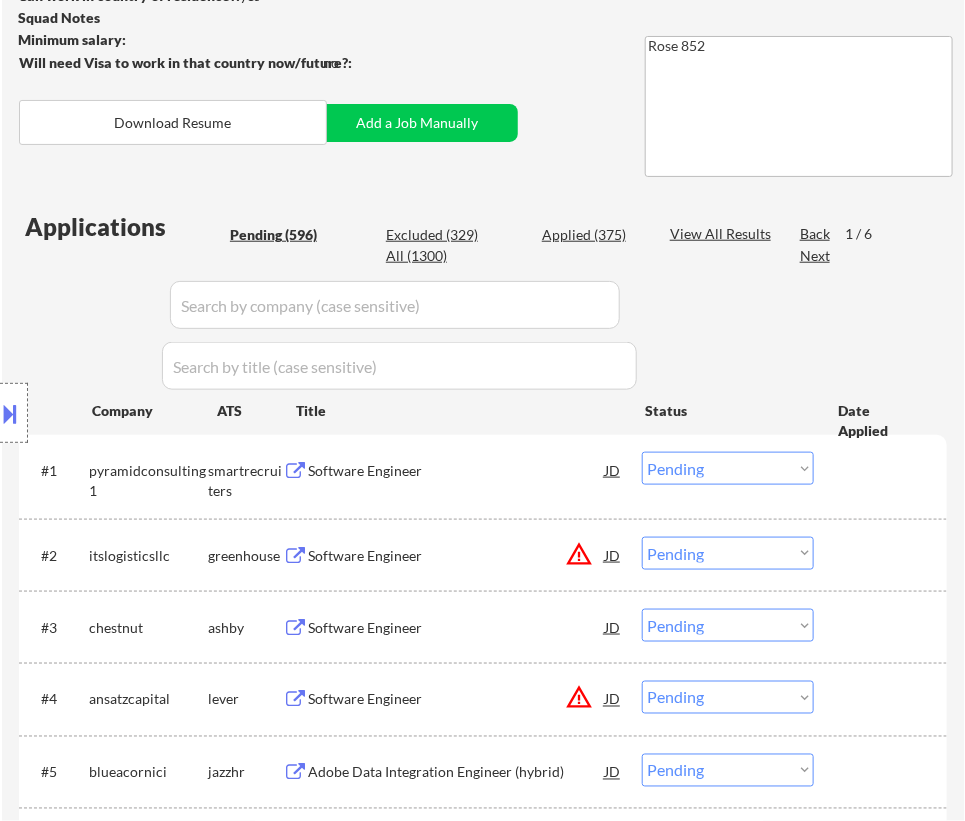 click on "Software Engineer" at bounding box center [456, 471] 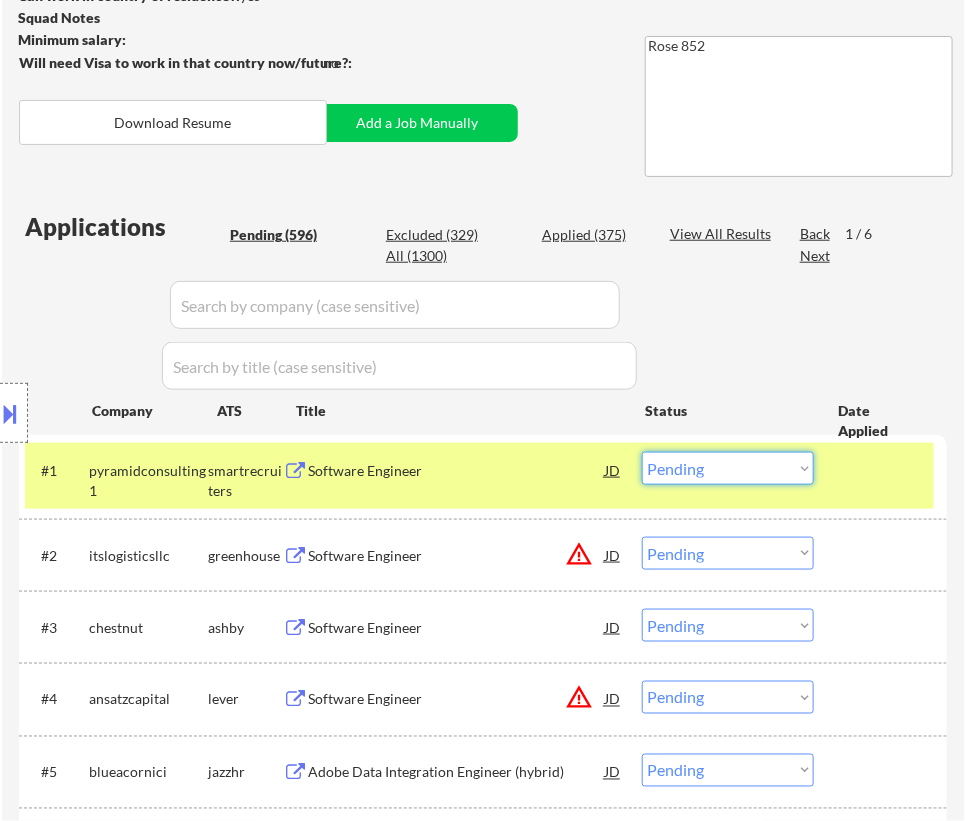 click on "Choose an option... Pending Applied Excluded (Questions) Excluded (Expired) Excluded (Location) Excluded (Bad Match) Excluded (Blocklist) Excluded (Salary) Excluded (Other)" at bounding box center (728, 468) 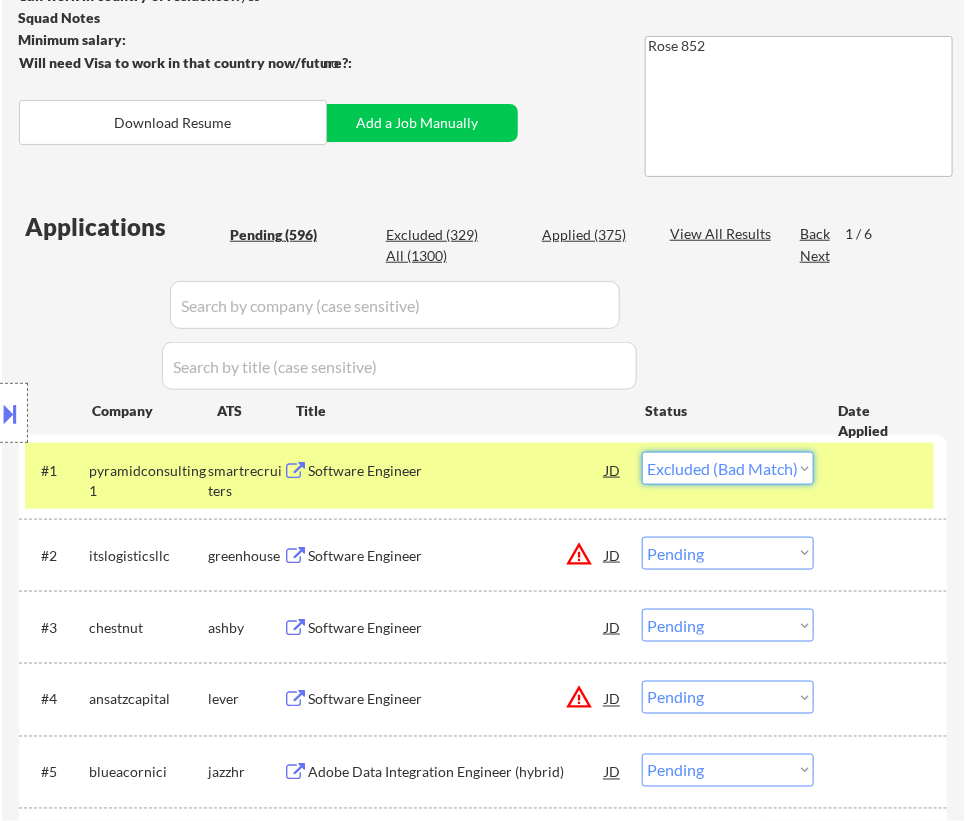 click on "Choose an option... Pending Applied Excluded (Questions) Excluded (Expired) Excluded (Location) Excluded (Bad Match) Excluded (Blocklist) Excluded (Salary) Excluded (Other)" at bounding box center [728, 468] 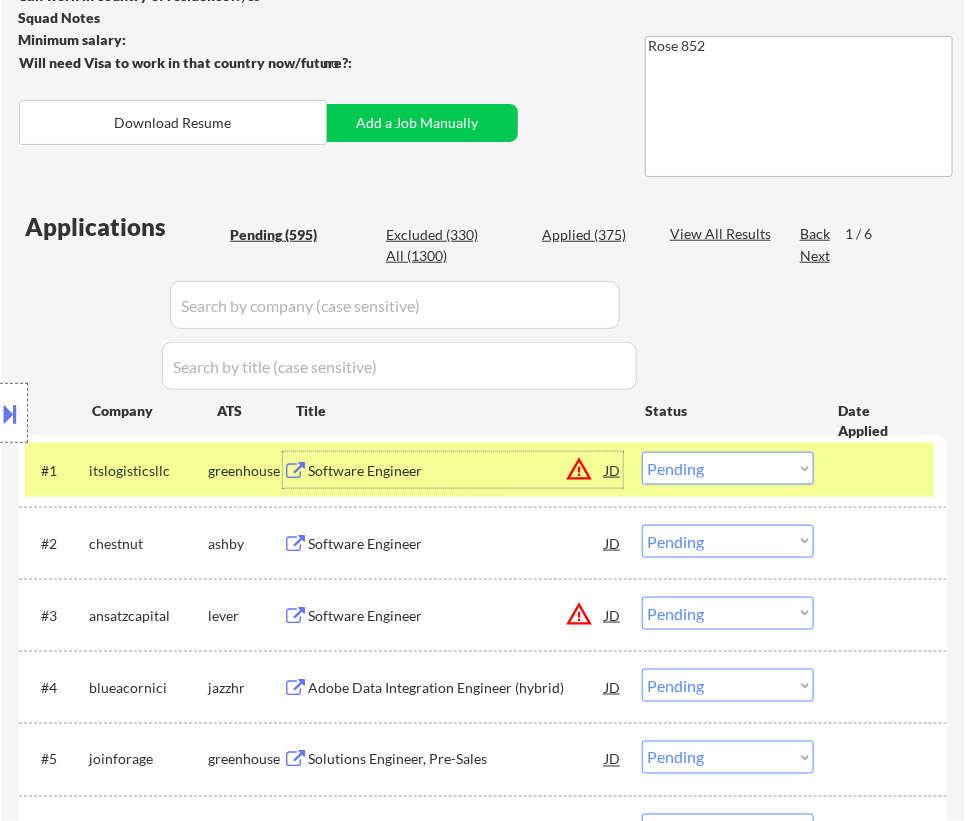 click on "Software Engineer" at bounding box center (456, 471) 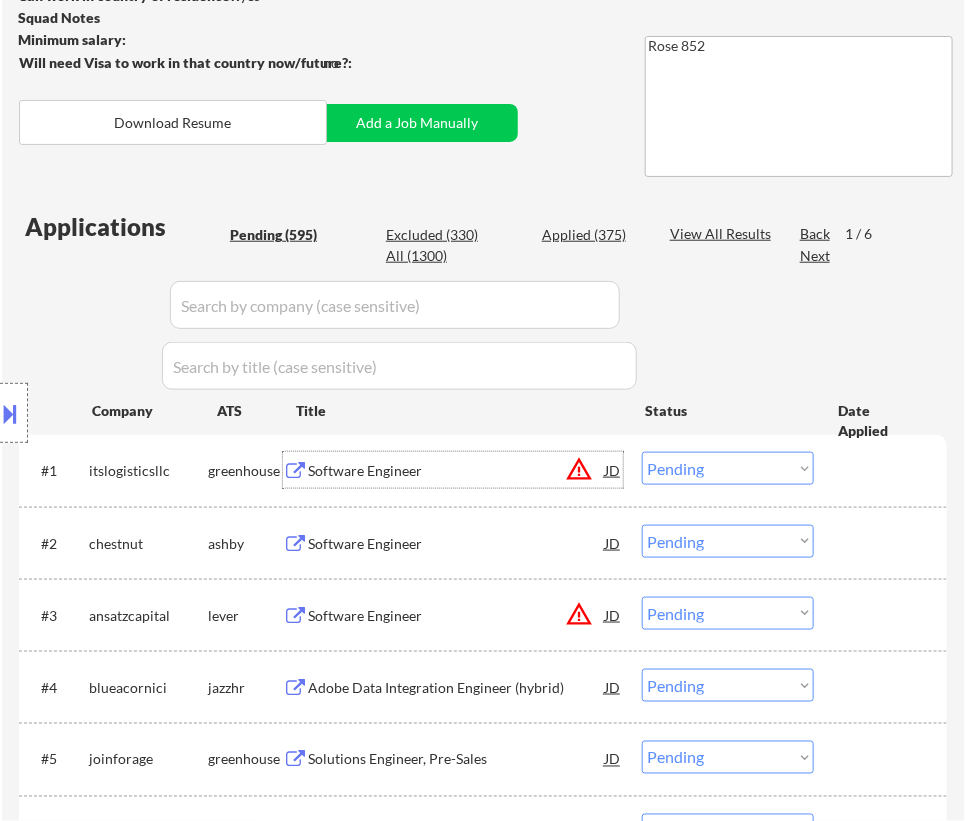 click on "Choose an option... Pending Applied Excluded (Questions) Excluded (Expired) Excluded (Location) Excluded (Bad Match) Excluded (Blocklist) Excluded (Salary) Excluded (Other)" at bounding box center [728, 468] 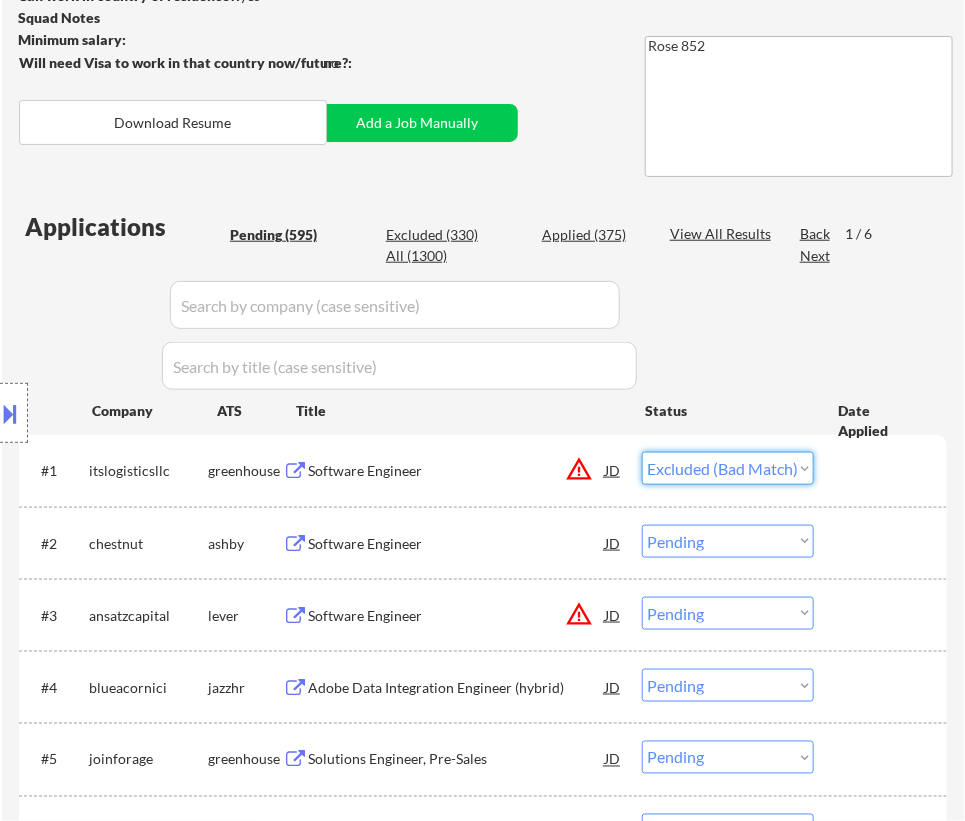 click on "Choose an option... Pending Applied Excluded (Questions) Excluded (Expired) Excluded (Location) Excluded (Bad Match) Excluded (Blocklist) Excluded (Salary) Excluded (Other)" at bounding box center [728, 468] 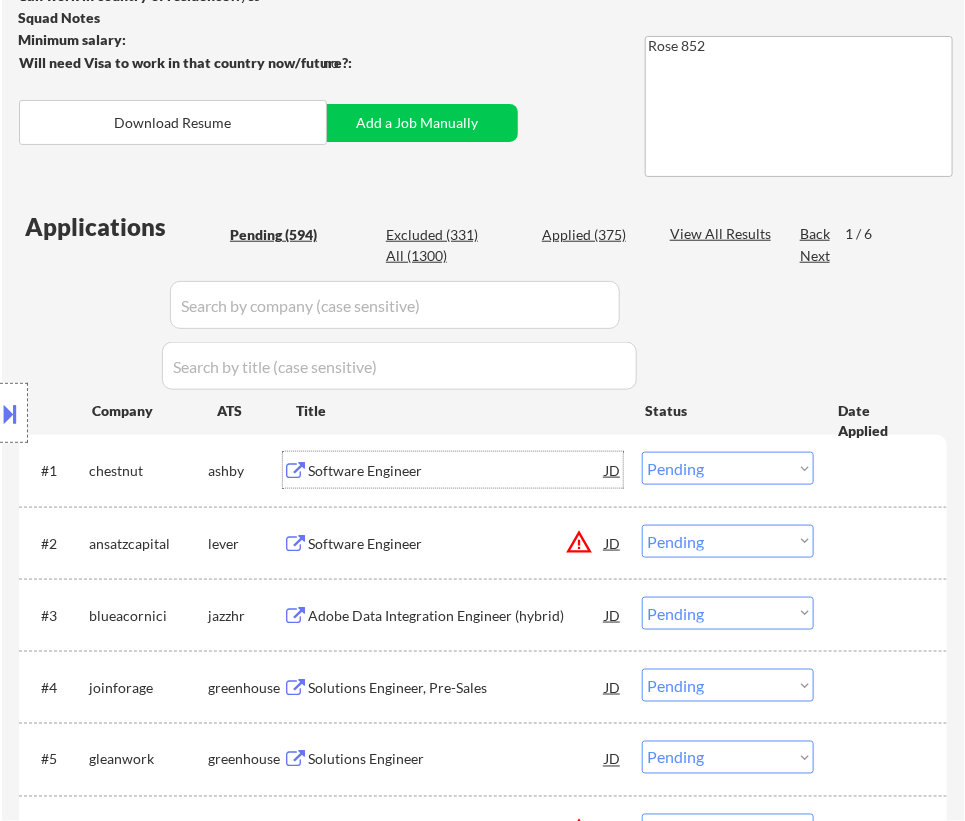 click on "Software Engineer" at bounding box center [456, 471] 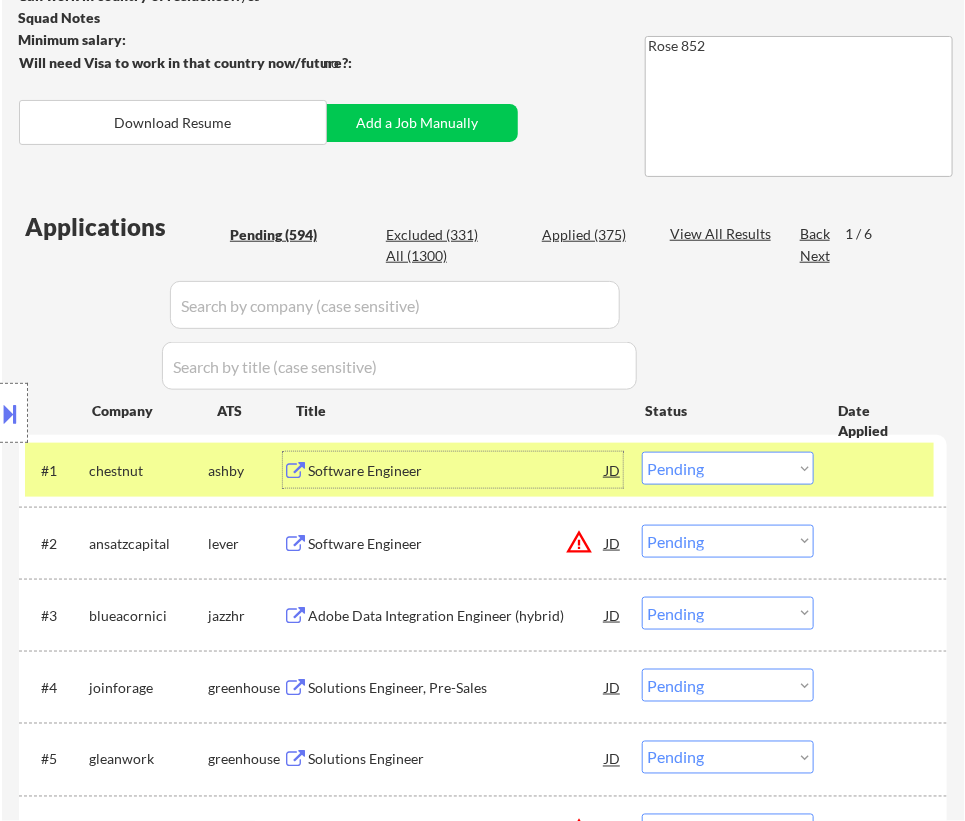 click on "Choose an option... Pending Applied Excluded (Questions) Excluded (Expired) Excluded (Location) Excluded (Bad Match) Excluded (Blocklist) Excluded (Salary) Excluded (Other)" at bounding box center (728, 468) 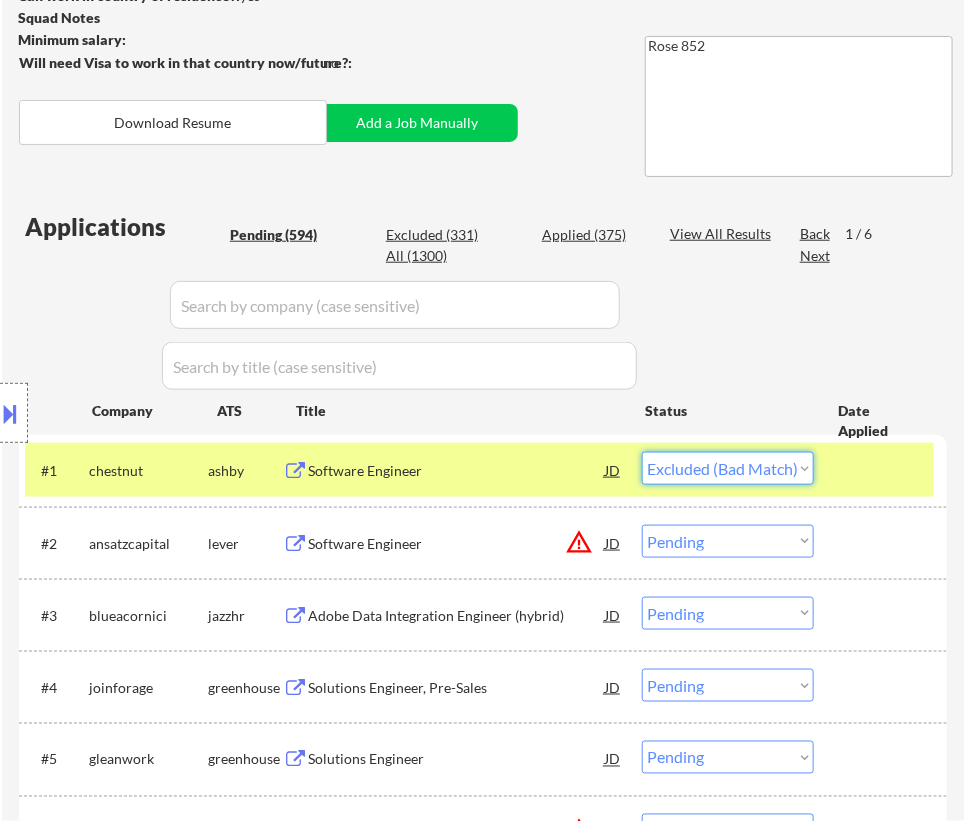 click on "Choose an option... Pending Applied Excluded (Questions) Excluded (Expired) Excluded (Location) Excluded (Bad Match) Excluded (Blocklist) Excluded (Salary) Excluded (Other)" at bounding box center (728, 468) 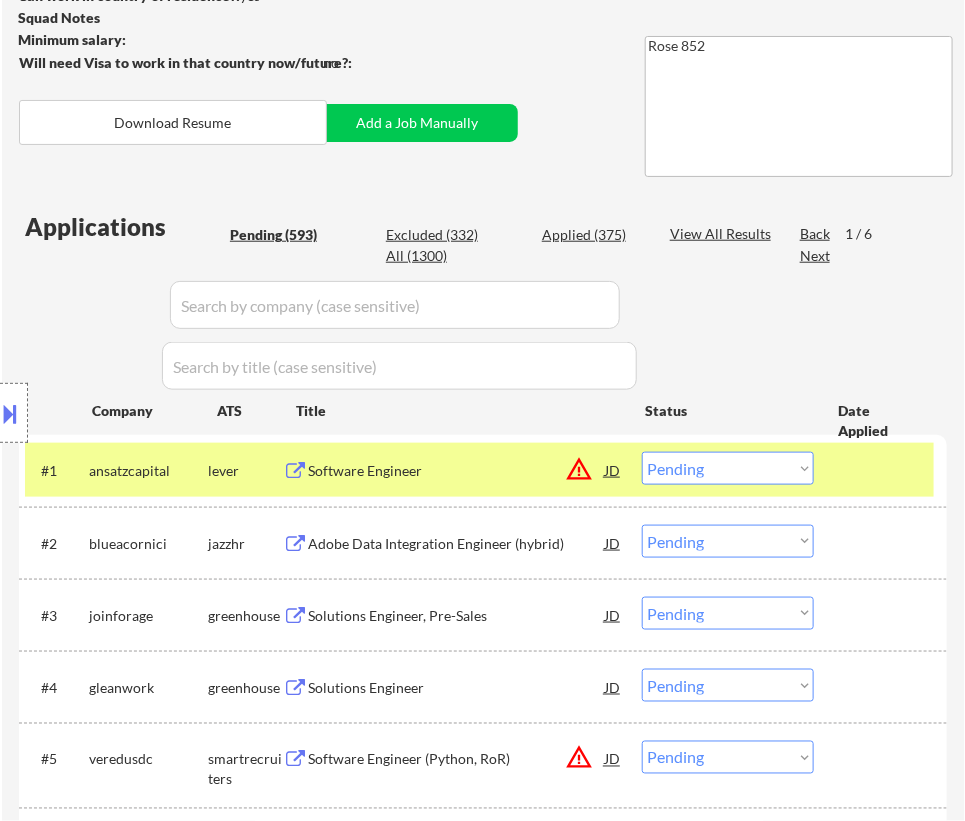 click on "Software Engineer" at bounding box center [456, 471] 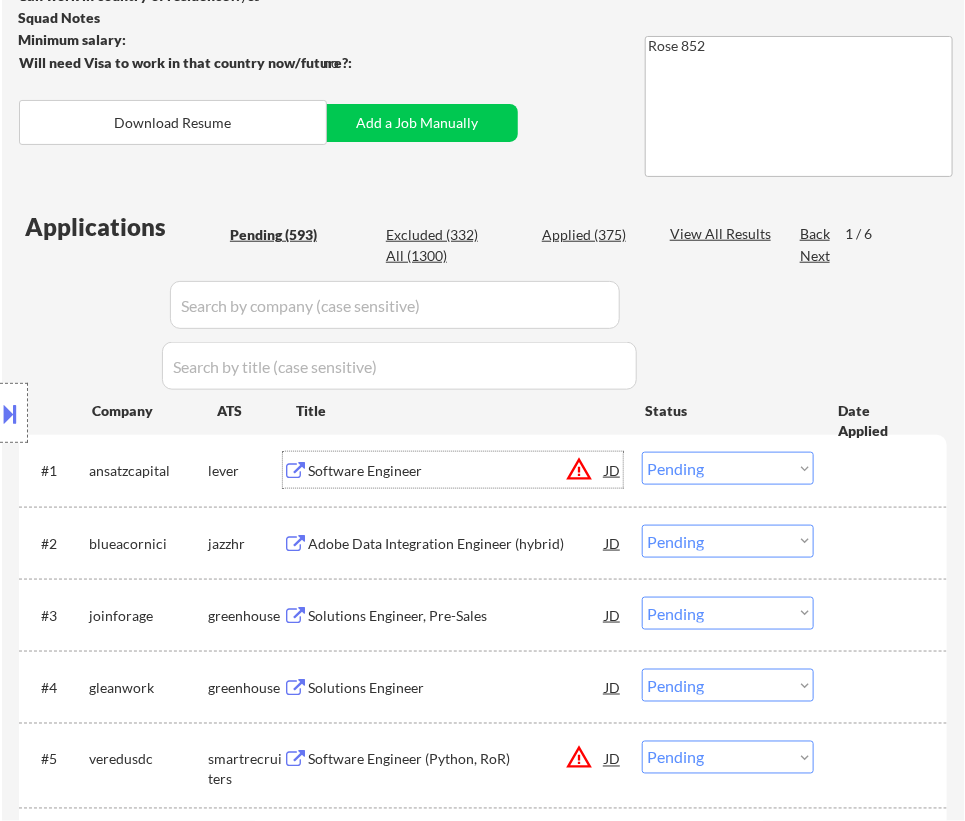 click on "Choose an option... Pending Applied Excluded (Questions) Excluded (Expired) Excluded (Location) Excluded (Bad Match) Excluded (Blocklist) Excluded (Salary) Excluded (Other)" at bounding box center [728, 468] 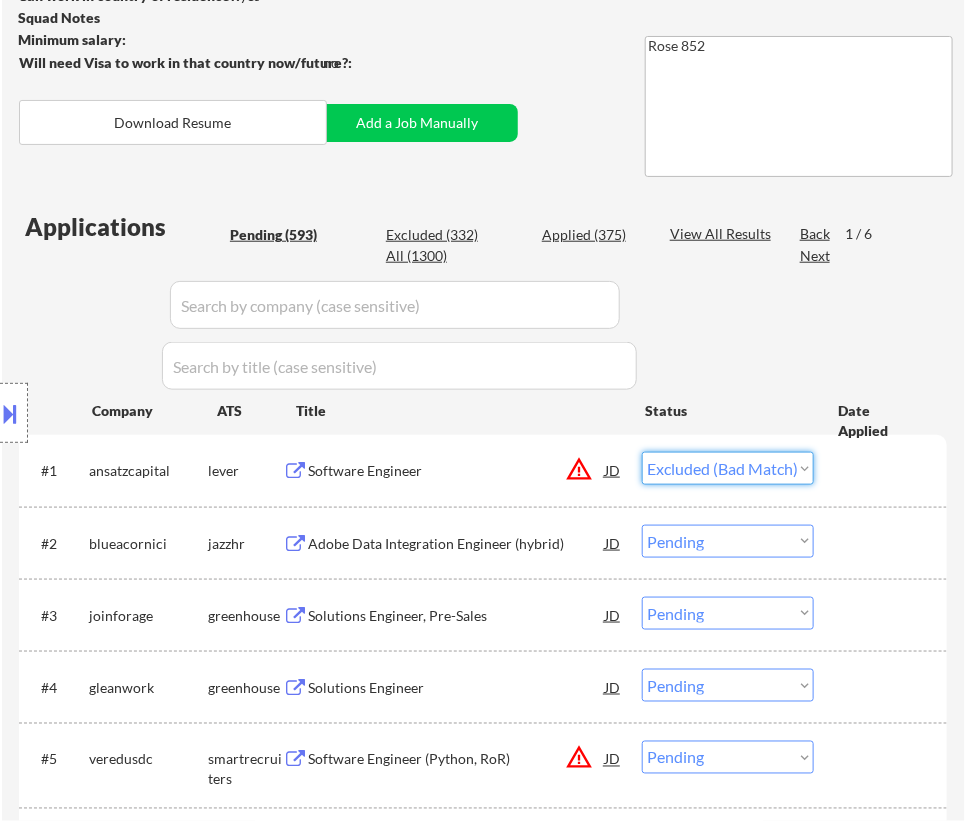 click on "Choose an option... Pending Applied Excluded (Questions) Excluded (Expired) Excluded (Location) Excluded (Bad Match) Excluded (Blocklist) Excluded (Salary) Excluded (Other)" at bounding box center [728, 468] 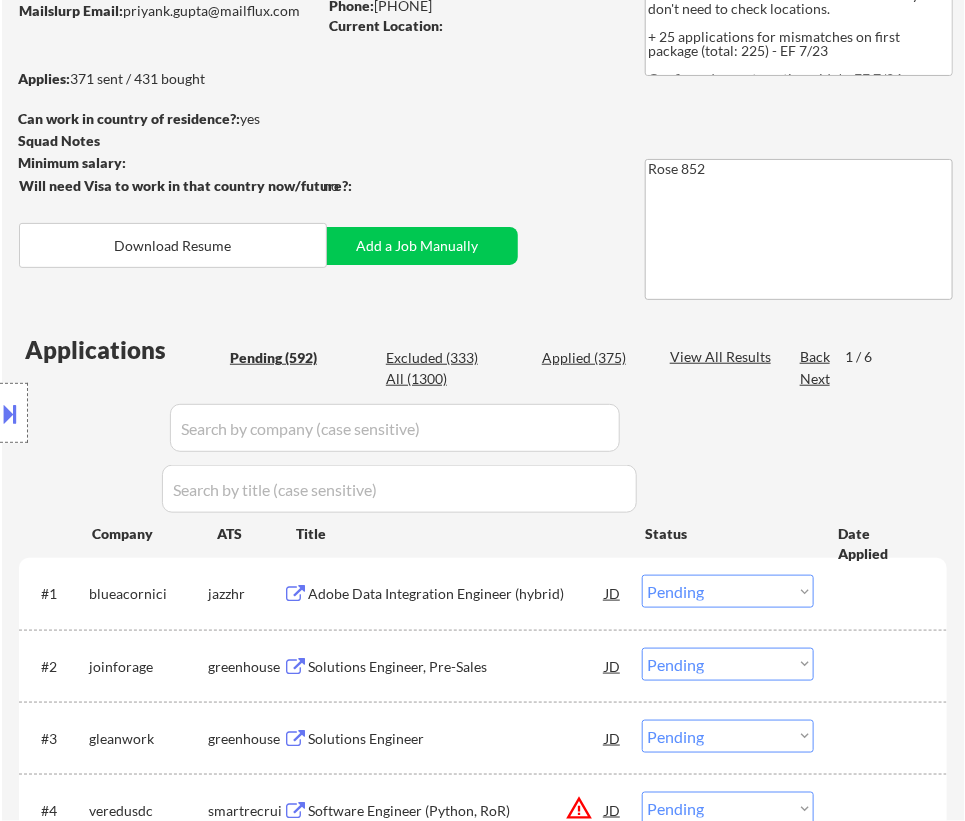 scroll, scrollTop: 272, scrollLeft: 0, axis: vertical 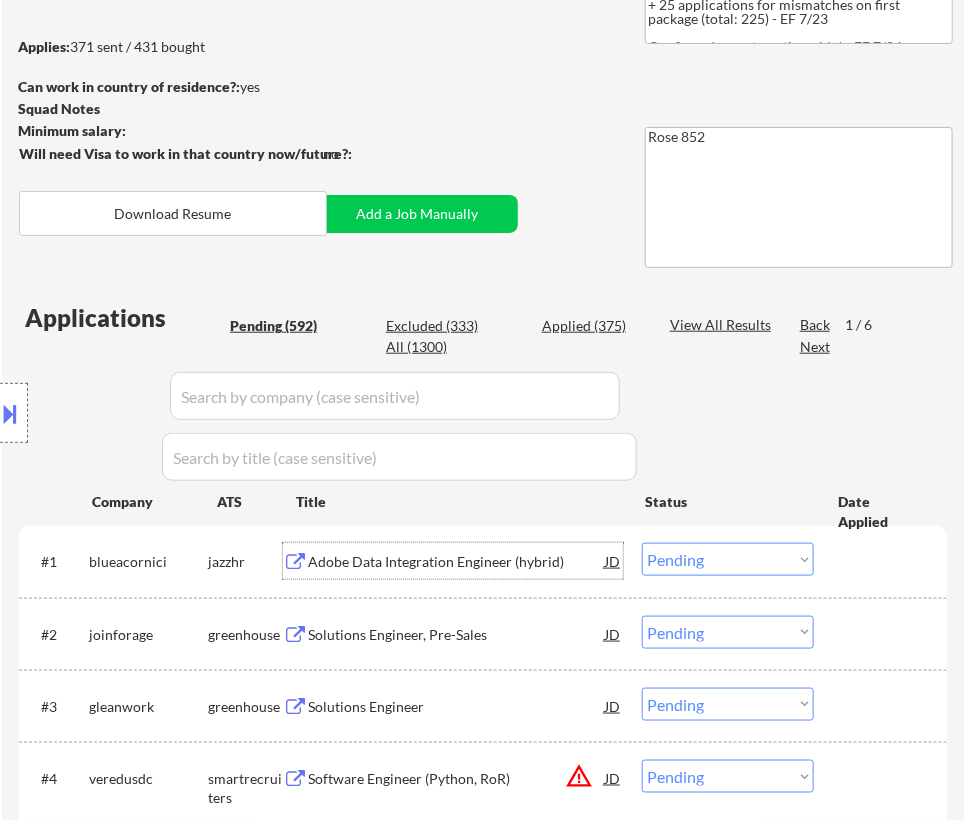 click on "Adobe Data Integration Engineer (hybrid)" at bounding box center (456, 562) 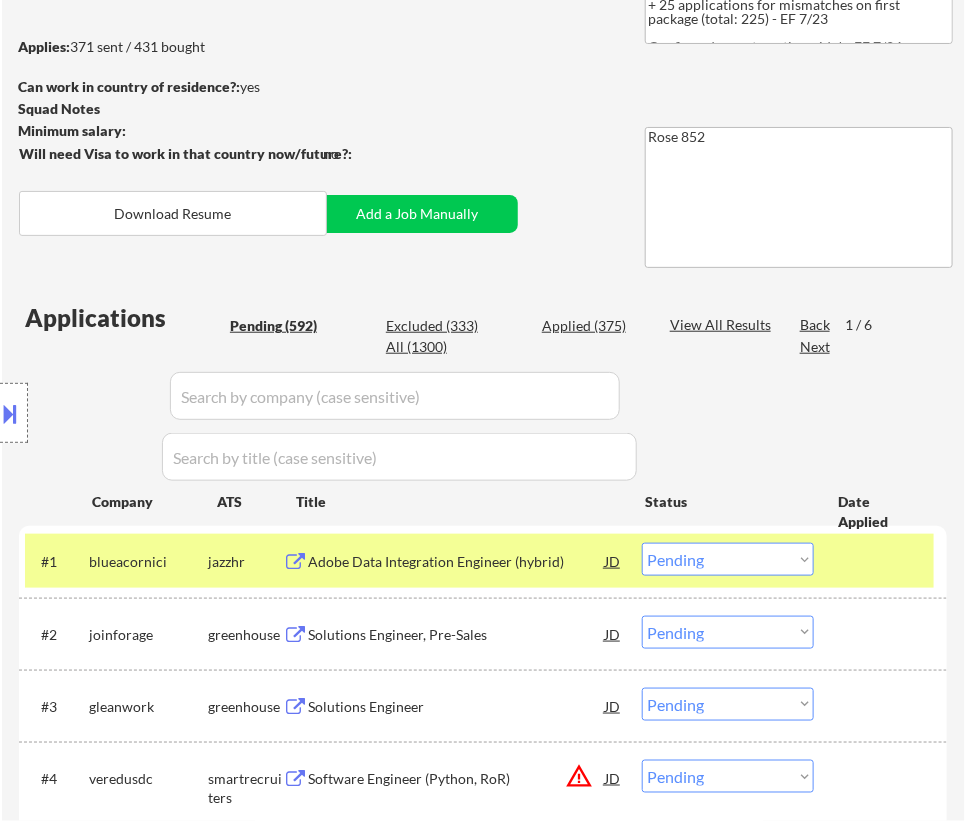 click on "Choose an option... Pending Applied Excluded (Questions) Excluded (Expired) Excluded (Location) Excluded (Bad Match) Excluded (Blocklist) Excluded (Salary) Excluded (Other)" at bounding box center (728, 559) 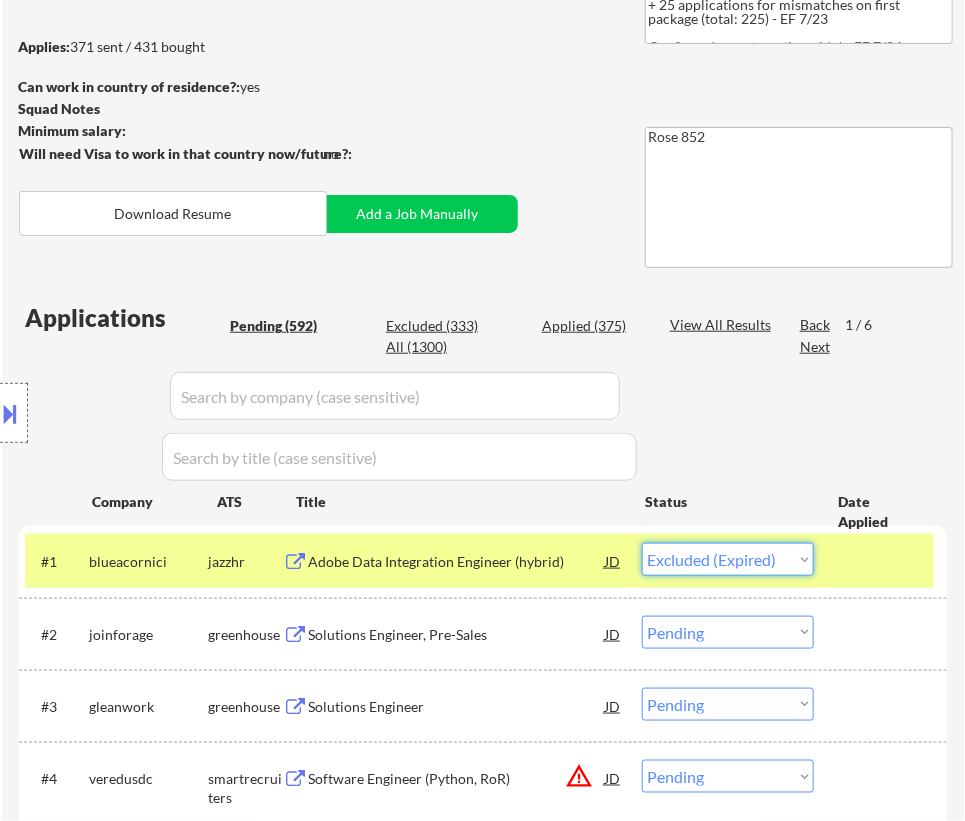 click on "Choose an option... Pending Applied Excluded (Questions) Excluded (Expired) Excluded (Location) Excluded (Bad Match) Excluded (Blocklist) Excluded (Salary) Excluded (Other)" at bounding box center (728, 559) 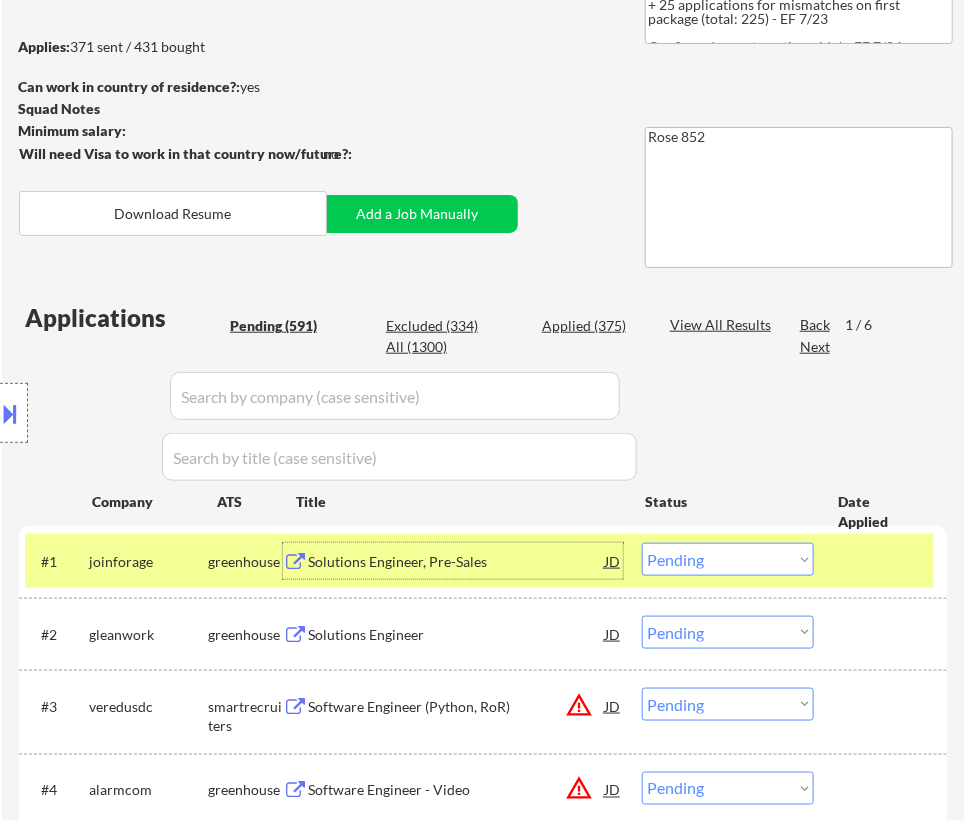 click on "Solutions Engineer, Pre-Sales" at bounding box center (456, 562) 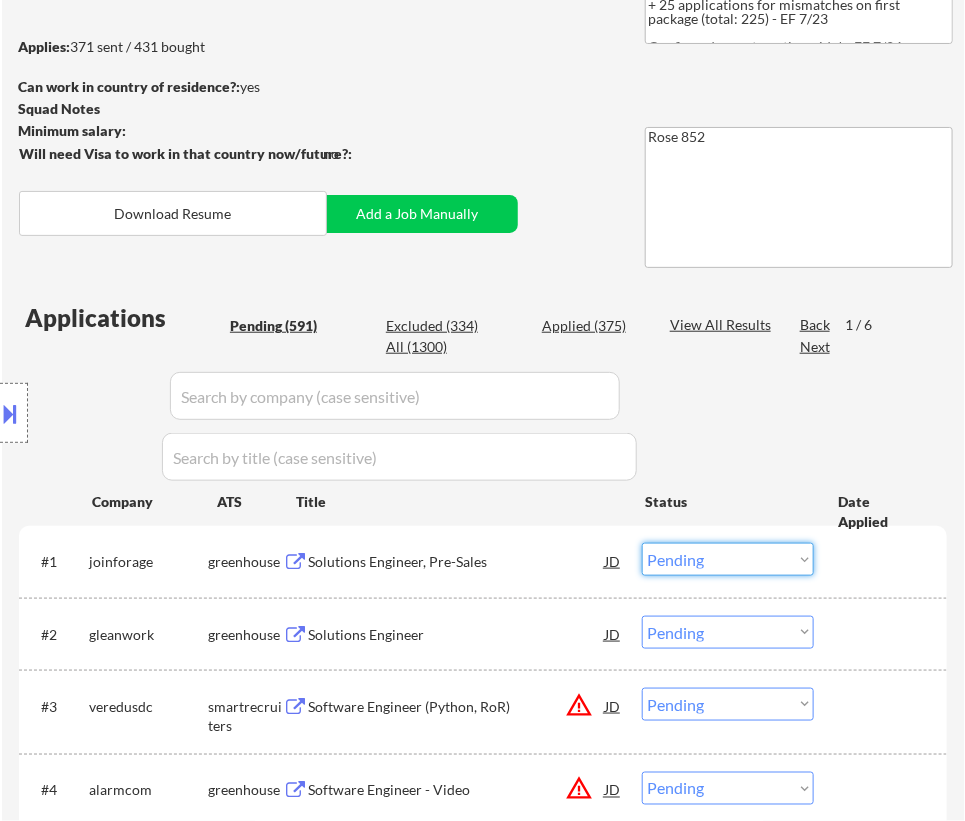 click on "Choose an option... Pending Applied Excluded (Questions) Excluded (Expired) Excluded (Location) Excluded (Bad Match) Excluded (Blocklist) Excluded (Salary) Excluded (Other)" at bounding box center [728, 559] 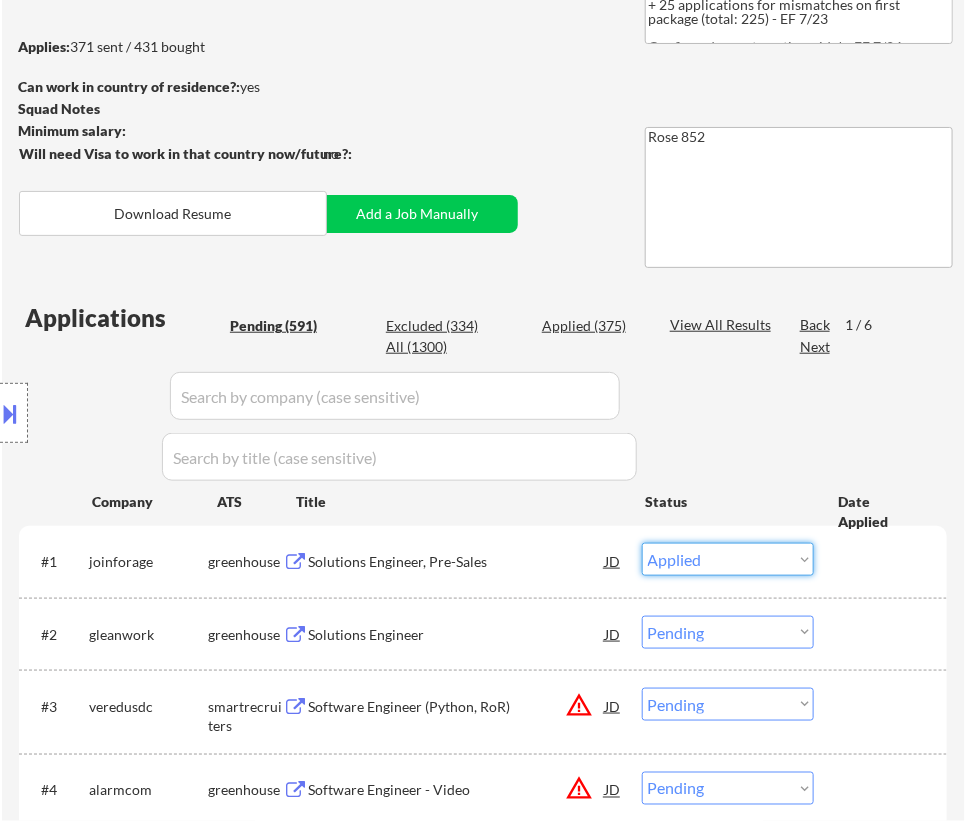 click on "Choose an option... Pending Applied Excluded (Questions) Excluded (Expired) Excluded (Location) Excluded (Bad Match) Excluded (Blocklist) Excluded (Salary) Excluded (Other)" at bounding box center [728, 559] 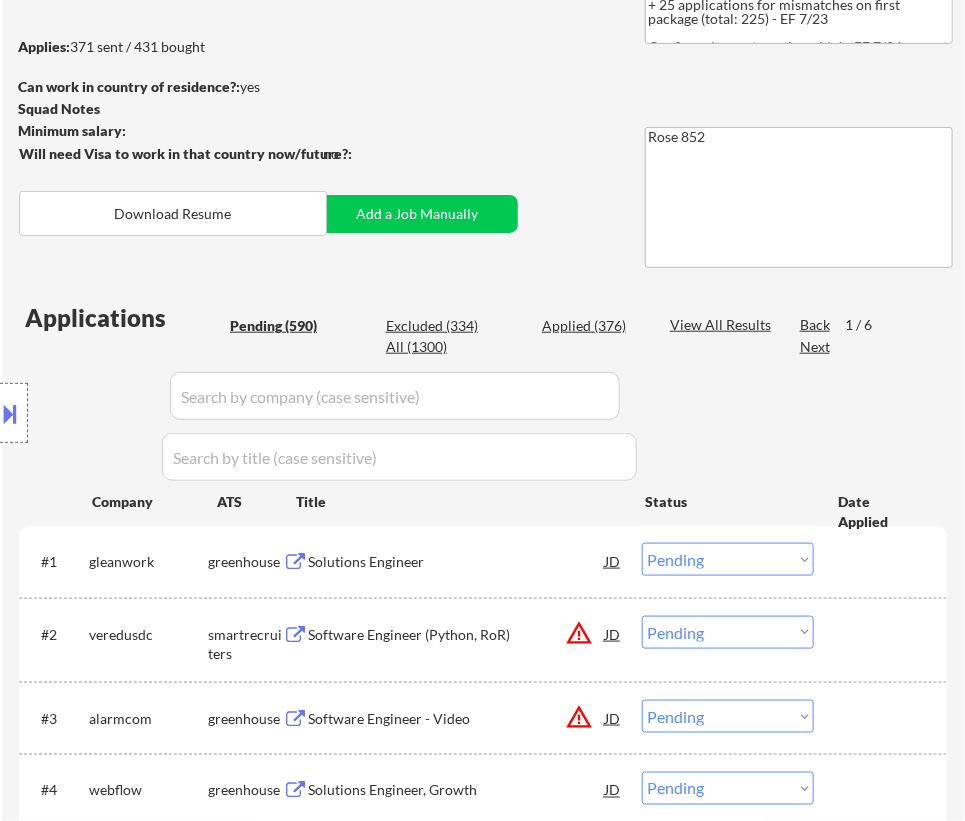 click on "Solutions Engineer" at bounding box center (456, 562) 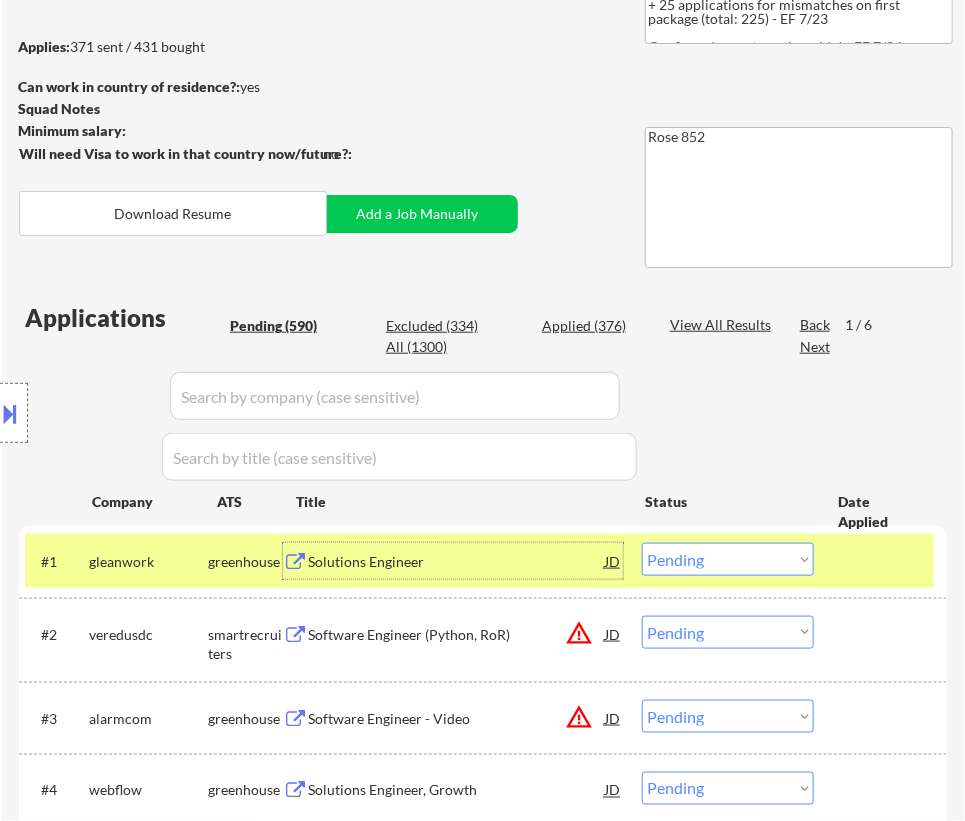 click on "Choose an option... Pending Applied Excluded (Questions) Excluded (Expired) Excluded (Location) Excluded (Bad Match) Excluded (Blocklist) Excluded (Salary) Excluded (Other)" at bounding box center (728, 559) 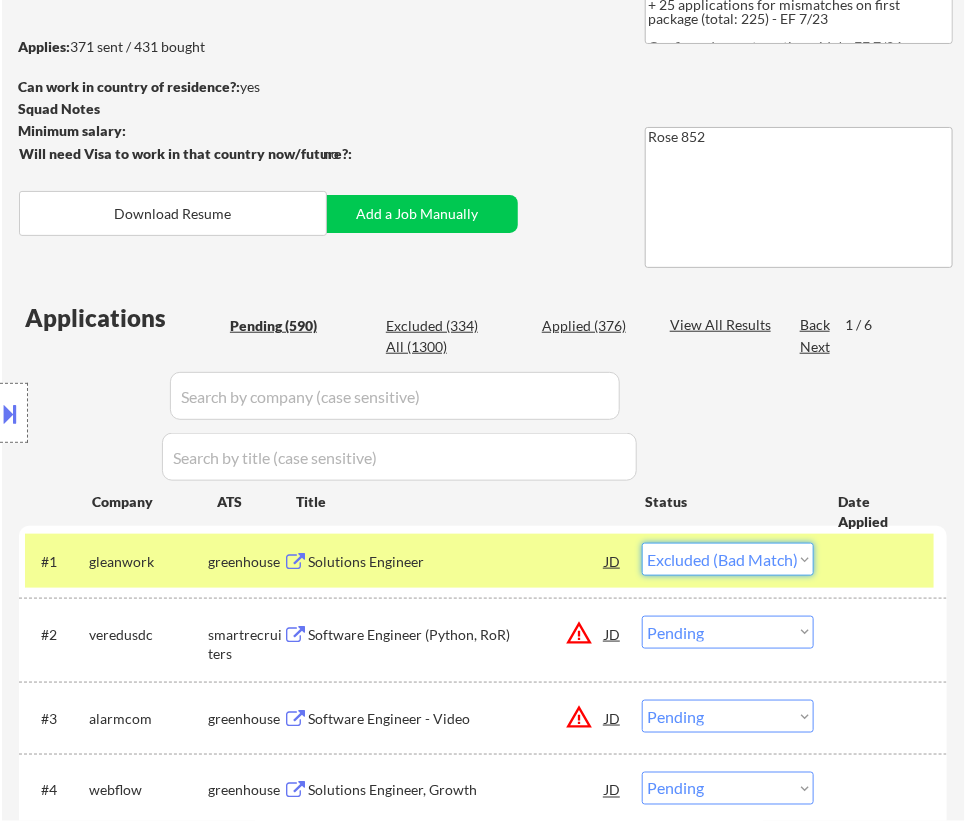 click on "Choose an option... Pending Applied Excluded (Questions) Excluded (Expired) Excluded (Location) Excluded (Bad Match) Excluded (Blocklist) Excluded (Salary) Excluded (Other)" at bounding box center (728, 559) 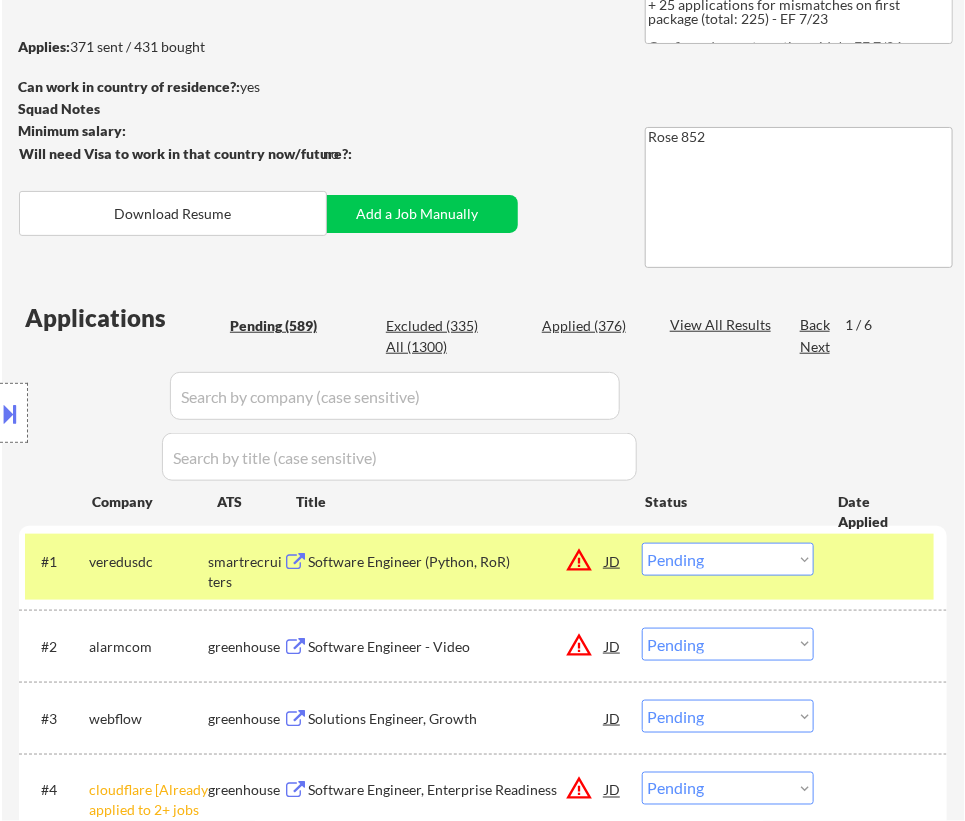 click on "Software Engineer (Python, RoR)" at bounding box center (456, 561) 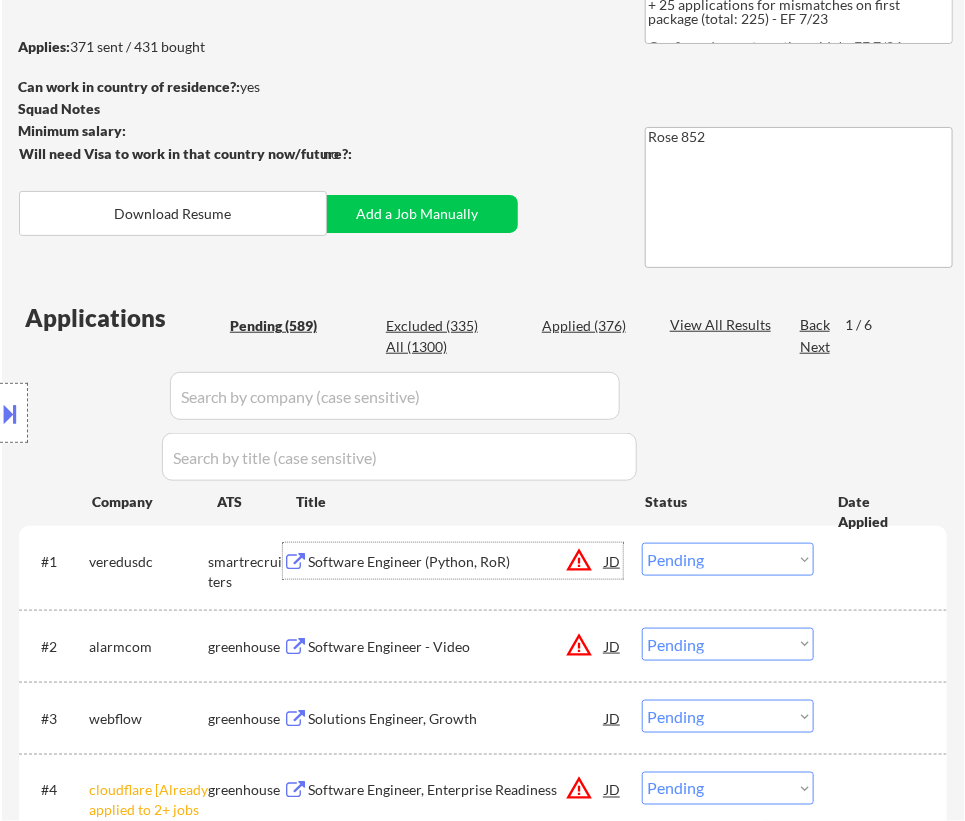 click on "Software Engineer - Video" at bounding box center [456, 646] 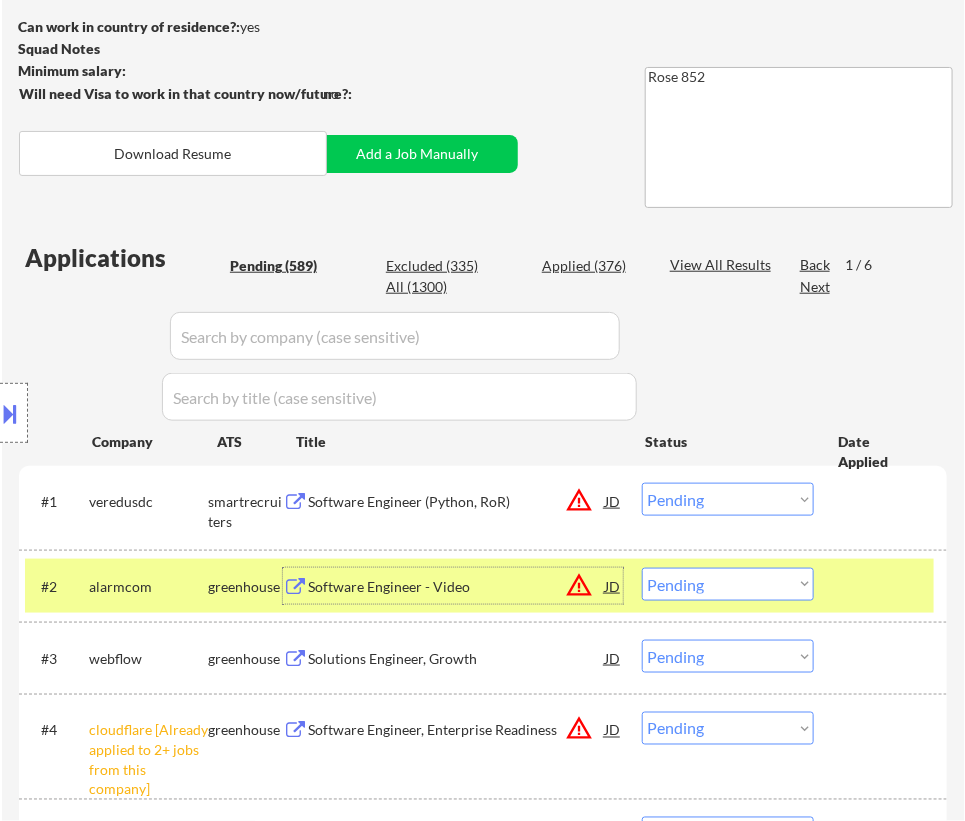 scroll, scrollTop: 363, scrollLeft: 0, axis: vertical 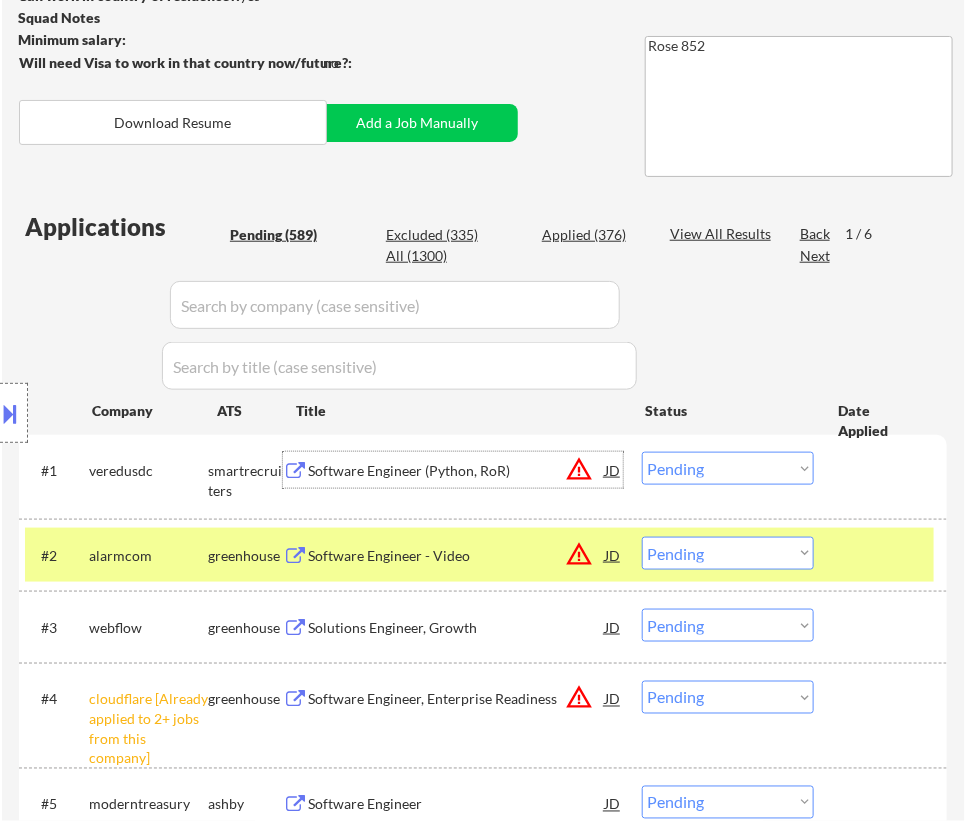 click on "Software Engineer (Python, RoR)" at bounding box center [456, 471] 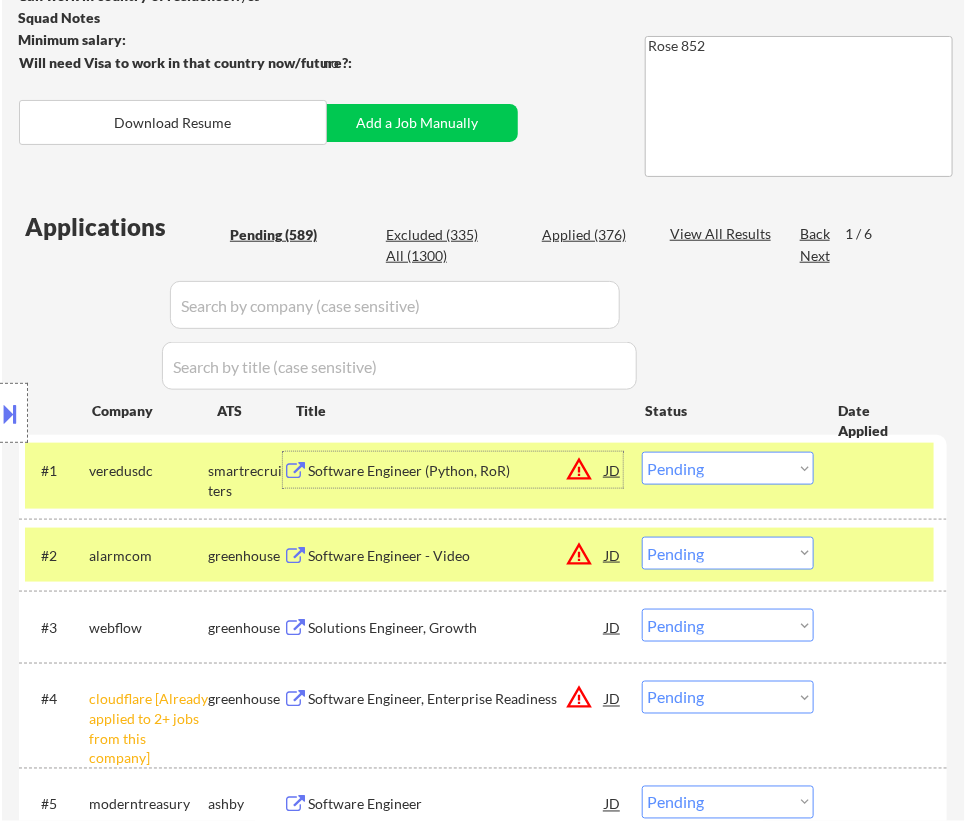 click on "Choose an option... Pending Applied Excluded (Questions) Excluded (Expired) Excluded (Location) Excluded (Bad Match) Excluded (Blocklist) Excluded (Salary) Excluded (Other)" at bounding box center [728, 468] 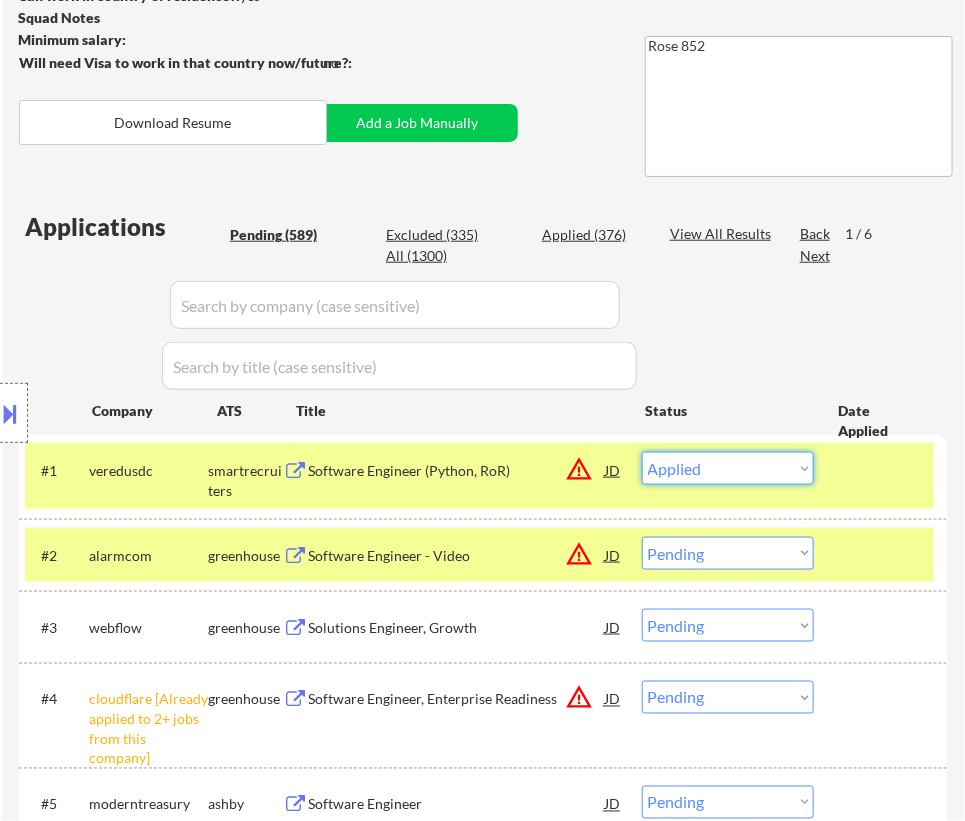 click on "Choose an option... Pending Applied Excluded (Questions) Excluded (Expired) Excluded (Location) Excluded (Bad Match) Excluded (Blocklist) Excluded (Salary) Excluded (Other)" at bounding box center [728, 468] 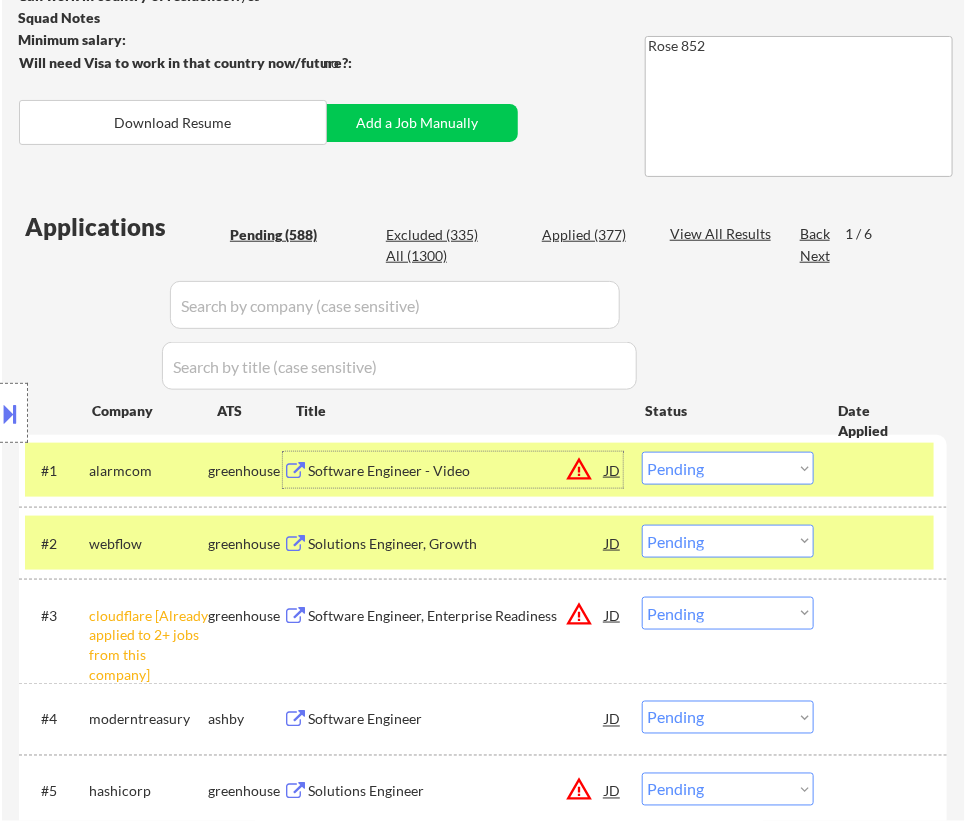 click on "Software Engineer - Video" at bounding box center (456, 471) 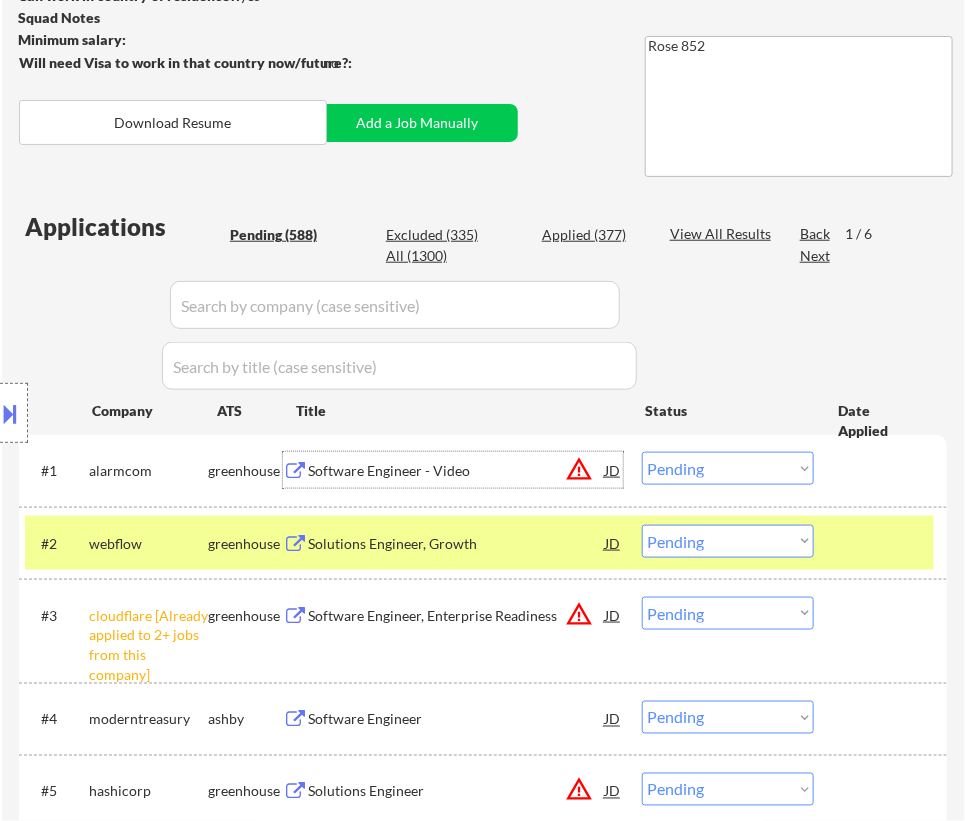click on "Choose an option... Pending Applied Excluded (Questions) Excluded (Expired) Excluded (Location) Excluded (Bad Match) Excluded (Blocklist) Excluded (Salary) Excluded (Other)" at bounding box center [728, 468] 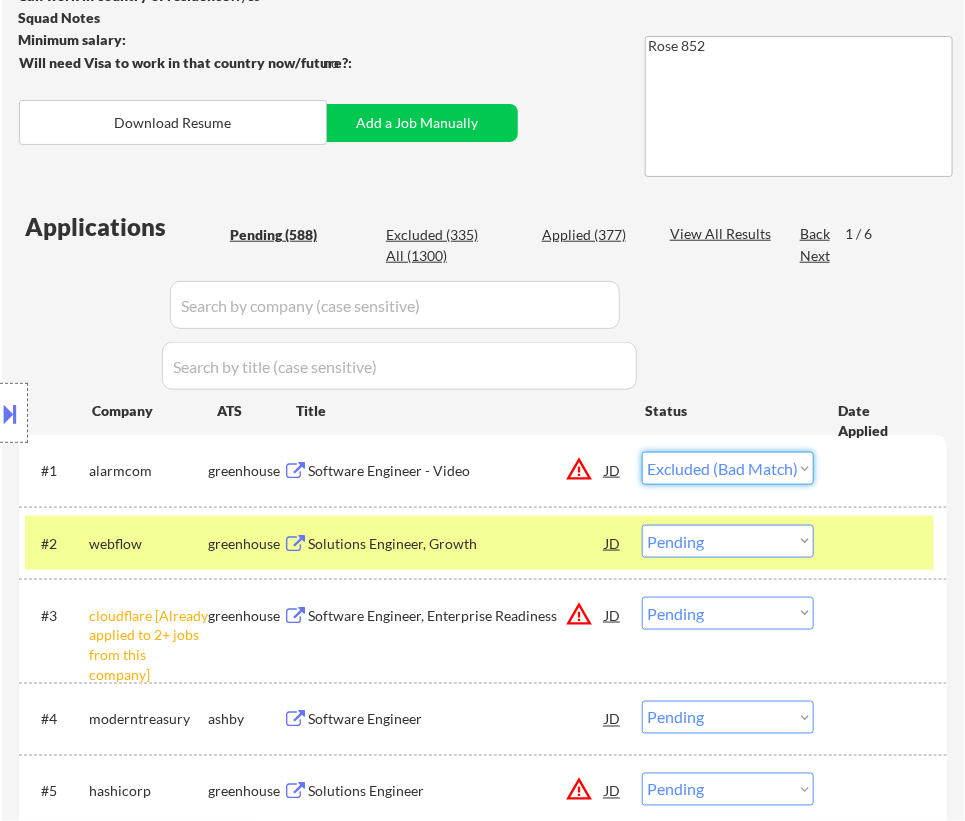 click on "Choose an option... Pending Applied Excluded (Questions) Excluded (Expired) Excluded (Location) Excluded (Bad Match) Excluded (Blocklist) Excluded (Salary) Excluded (Other)" at bounding box center [728, 468] 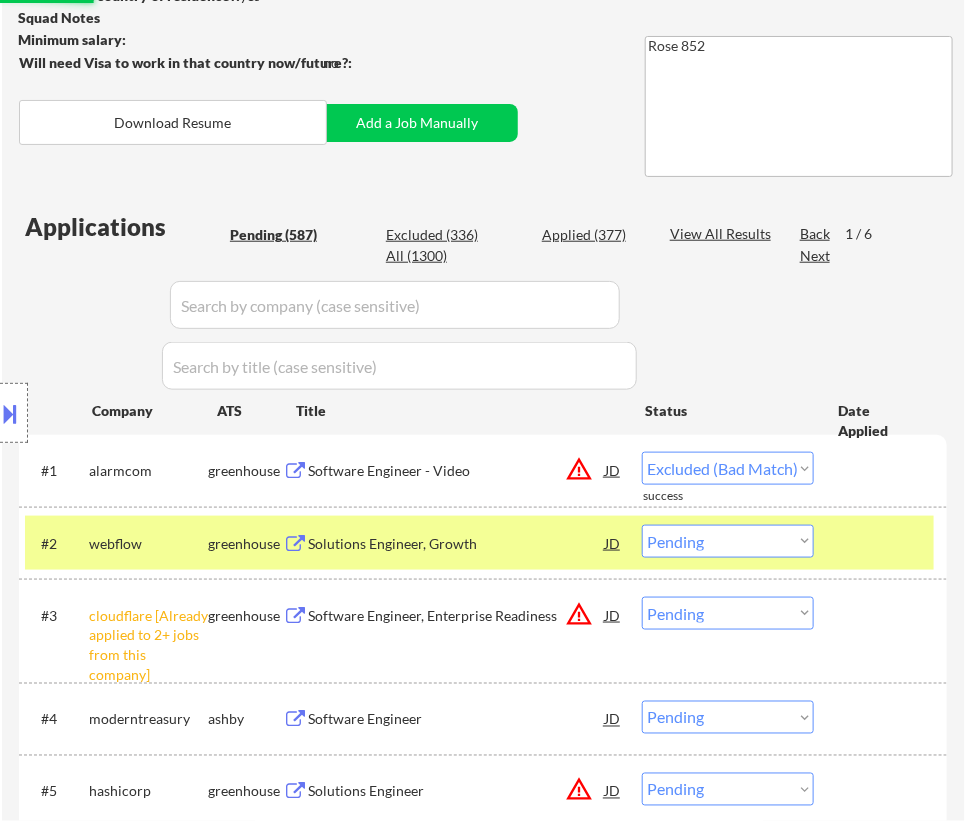 select on ""pending"" 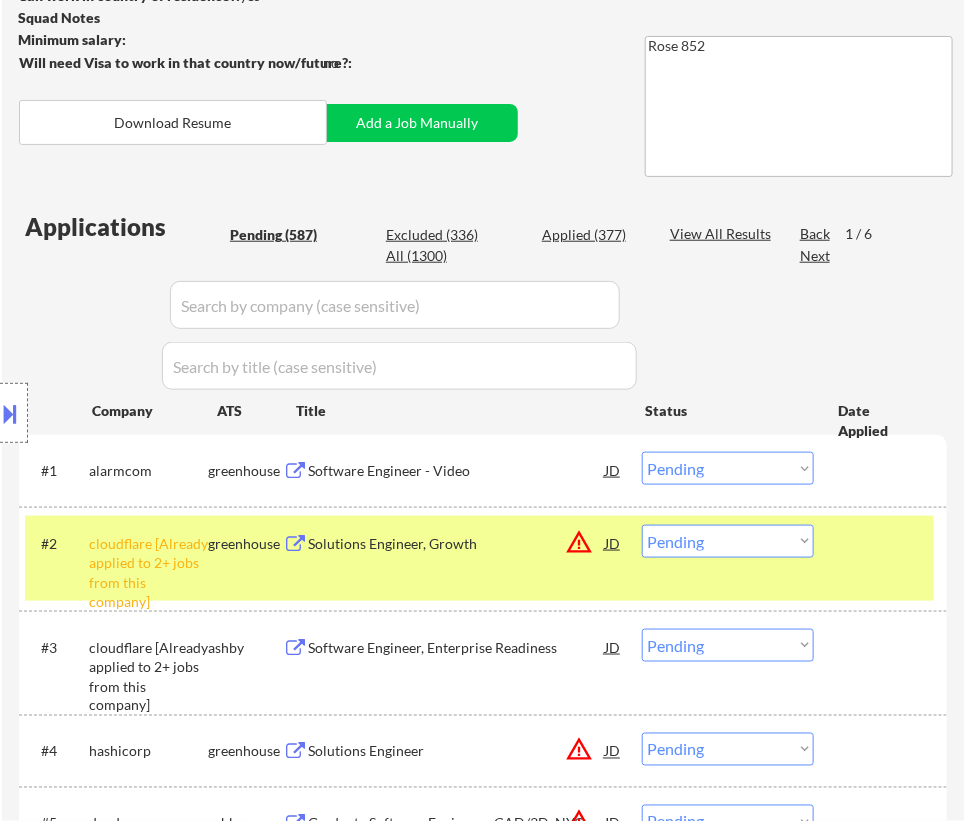 click on "Choose an option... Pending Applied Excluded (Questions) Excluded (Expired) Excluded (Location) Excluded (Bad Match) Excluded (Blocklist) Excluded (Salary) Excluded (Other)" at bounding box center [728, 541] 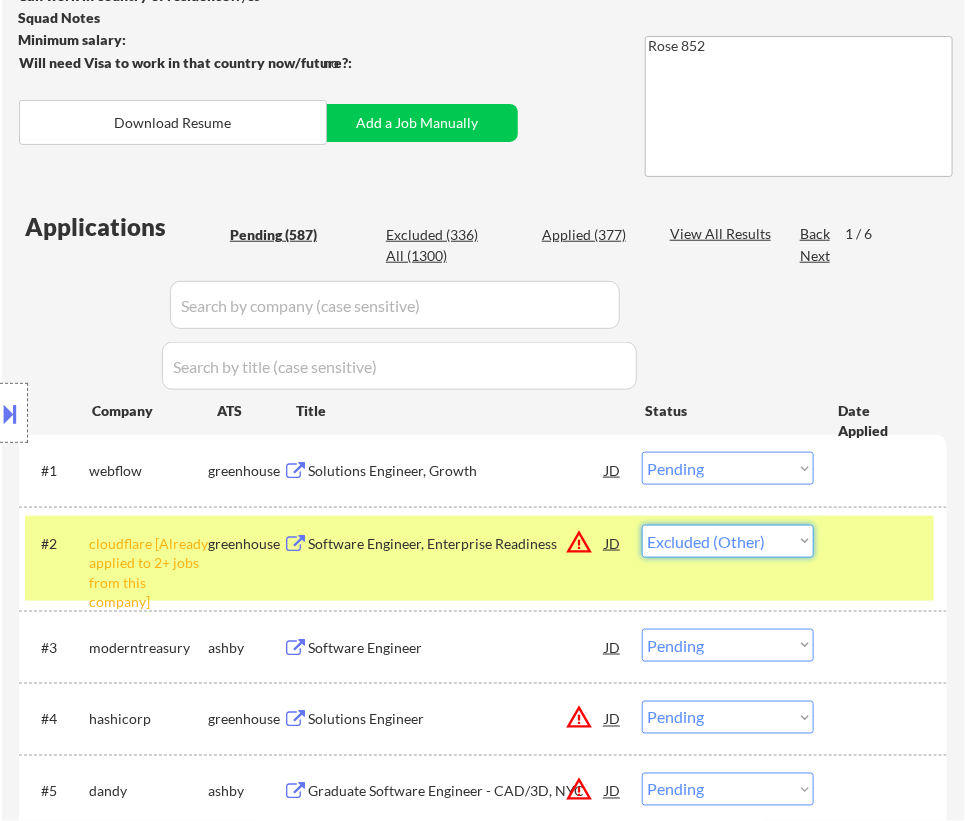 click on "Choose an option... Pending Applied Excluded (Questions) Excluded (Expired) Excluded (Location) Excluded (Bad Match) Excluded (Blocklist) Excluded (Salary) Excluded (Other)" at bounding box center (728, 541) 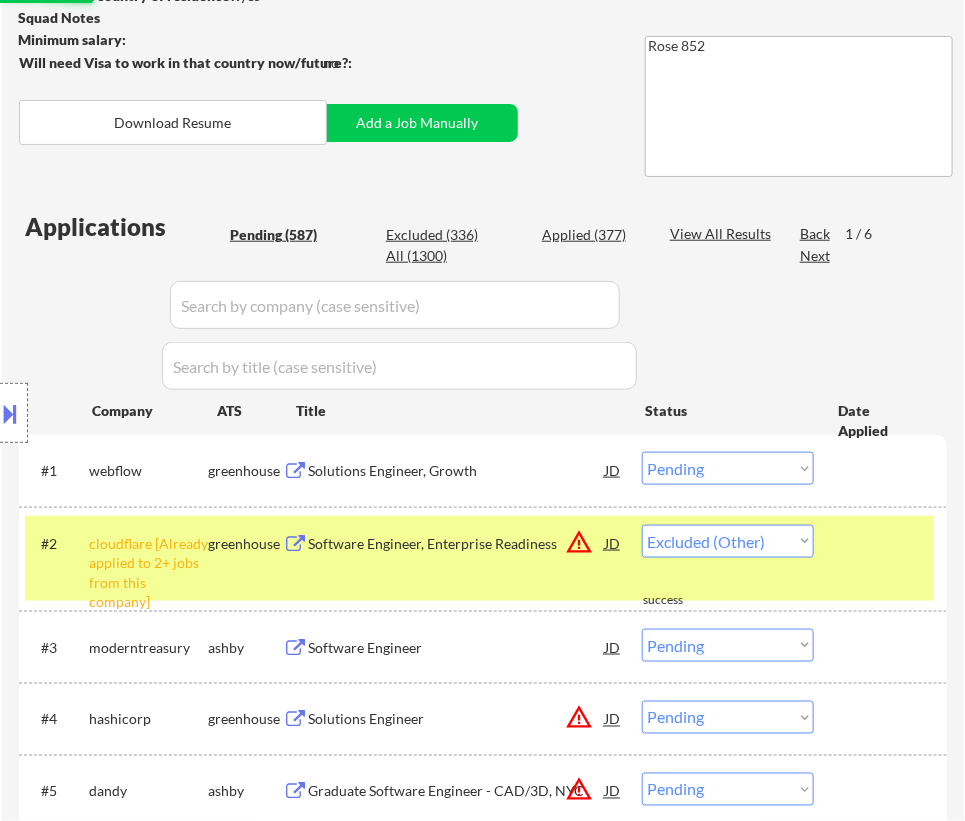 select on ""pending"" 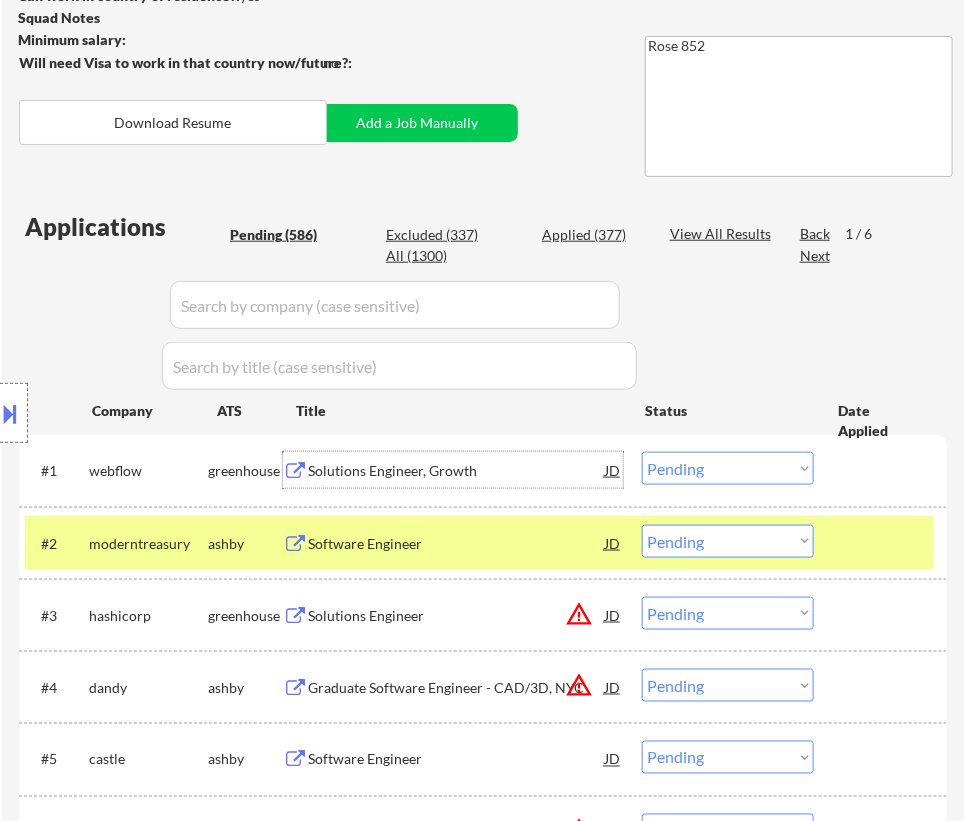 click on "Solutions Engineer, Growth" at bounding box center (456, 471) 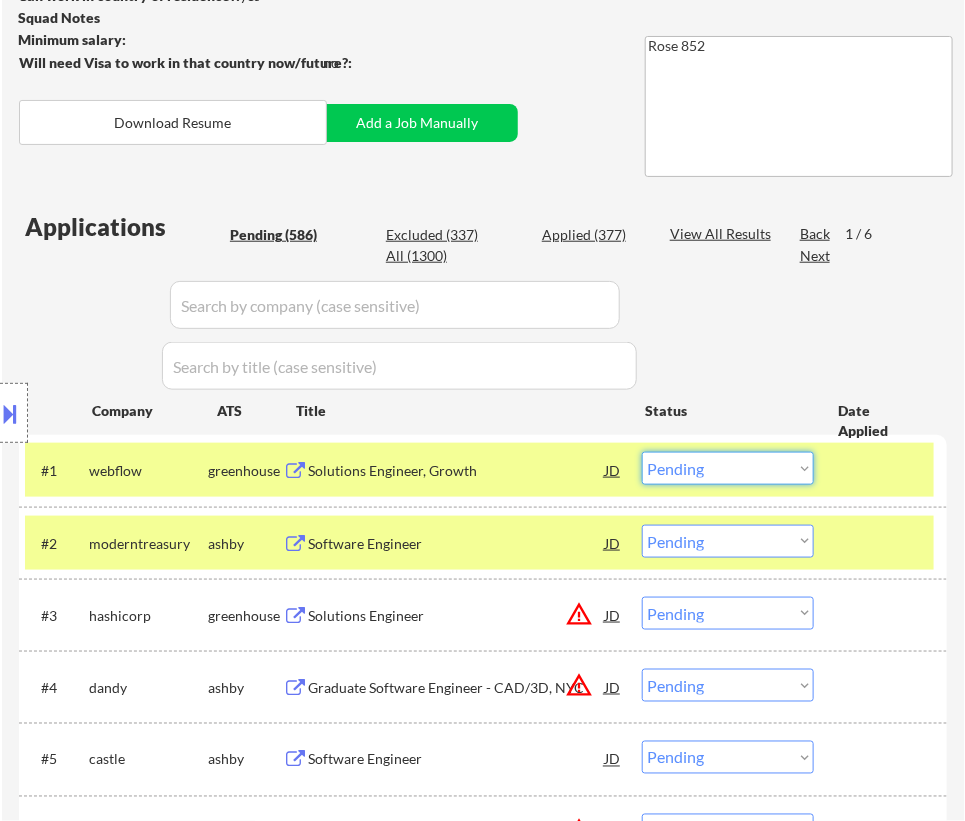 click on "Choose an option... Pending Applied Excluded (Questions) Excluded (Expired) Excluded (Location) Excluded (Bad Match) Excluded (Blocklist) Excluded (Salary) Excluded (Other)" at bounding box center (728, 468) 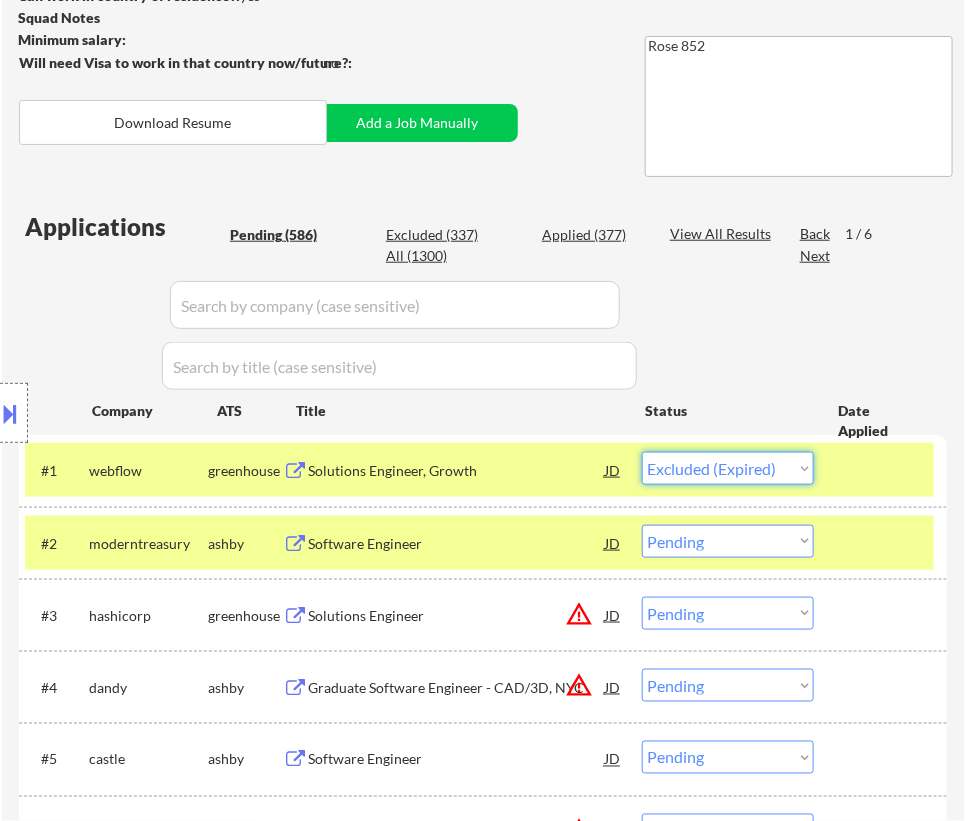 click on "Choose an option... Pending Applied Excluded (Questions) Excluded (Expired) Excluded (Location) Excluded (Bad Match) Excluded (Blocklist) Excluded (Salary) Excluded (Other)" at bounding box center (728, 468) 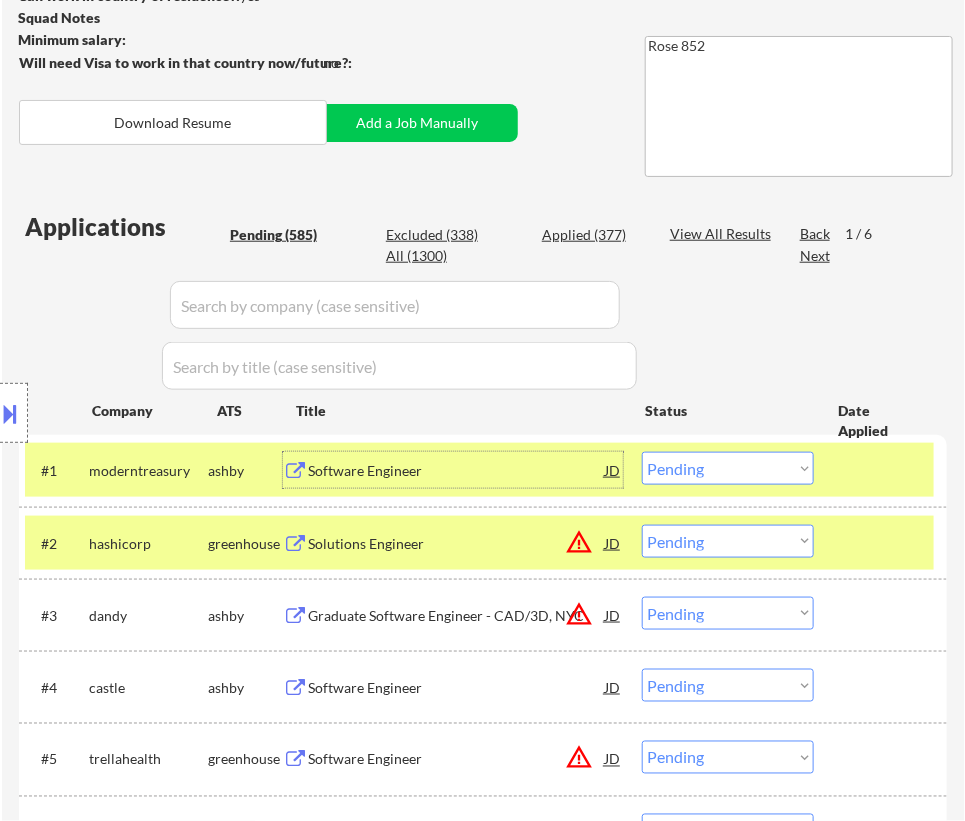 click on "Software Engineer" at bounding box center [456, 471] 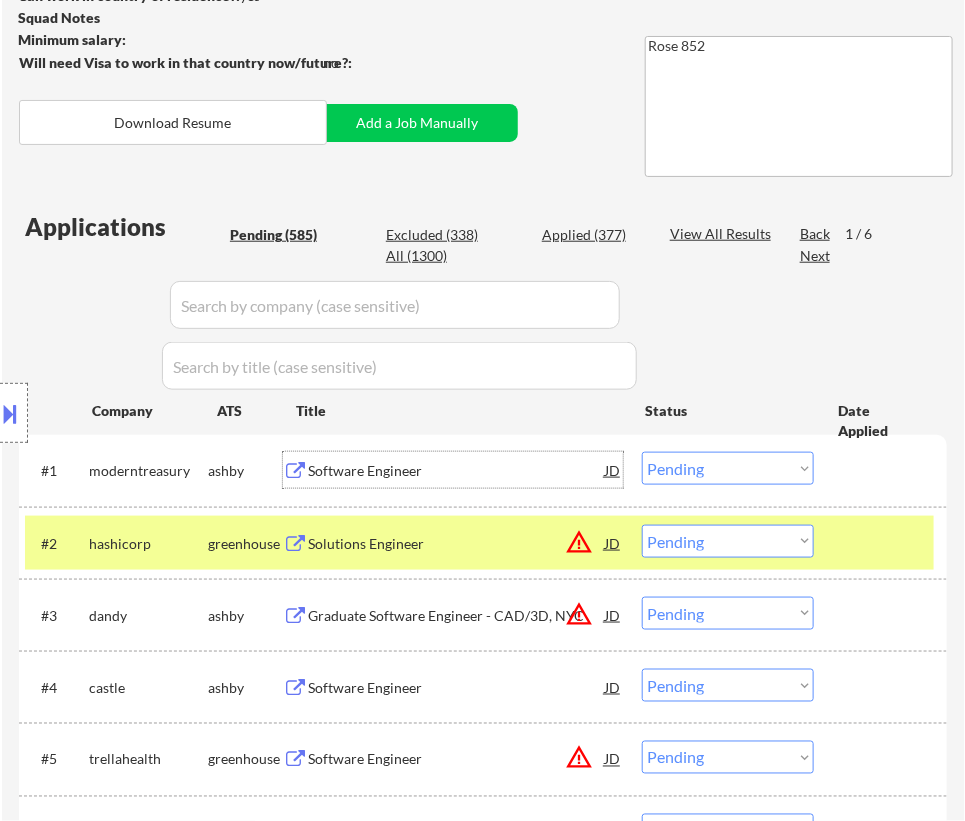 click on "Choose an option... Pending Applied Excluded (Questions) Excluded (Expired) Excluded (Location) Excluded (Bad Match) Excluded (Blocklist) Excluded (Salary) Excluded (Other)" at bounding box center [728, 468] 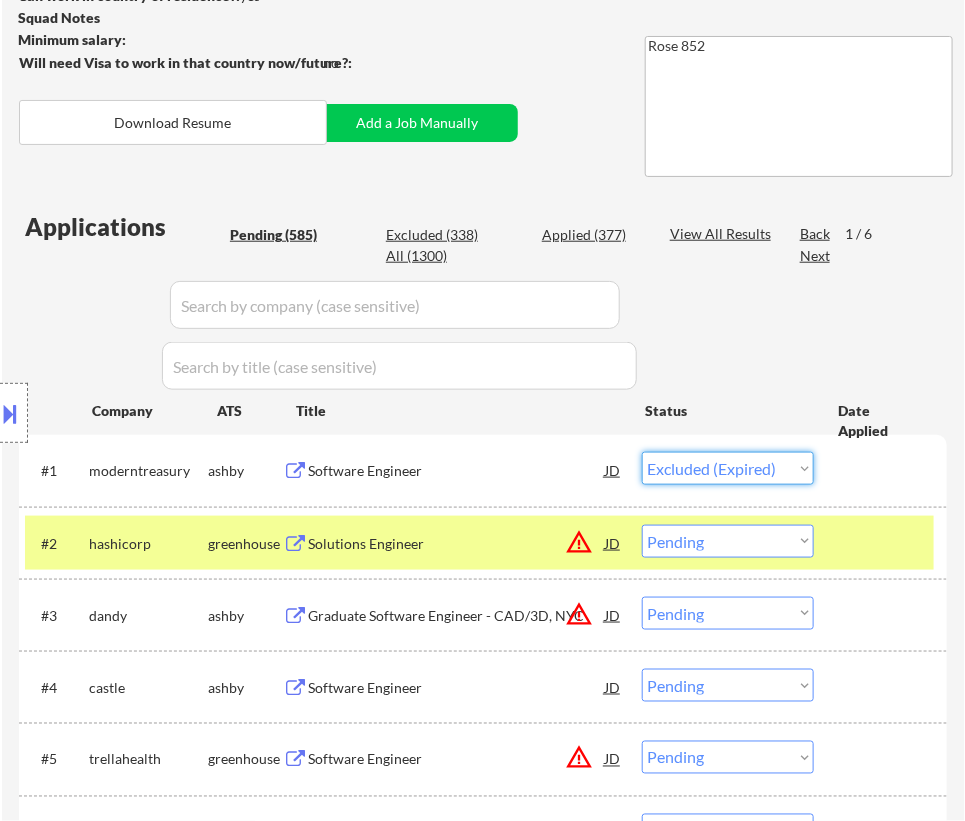click on "Choose an option... Pending Applied Excluded (Questions) Excluded (Expired) Excluded (Location) Excluded (Bad Match) Excluded (Blocklist) Excluded (Salary) Excluded (Other)" at bounding box center [728, 468] 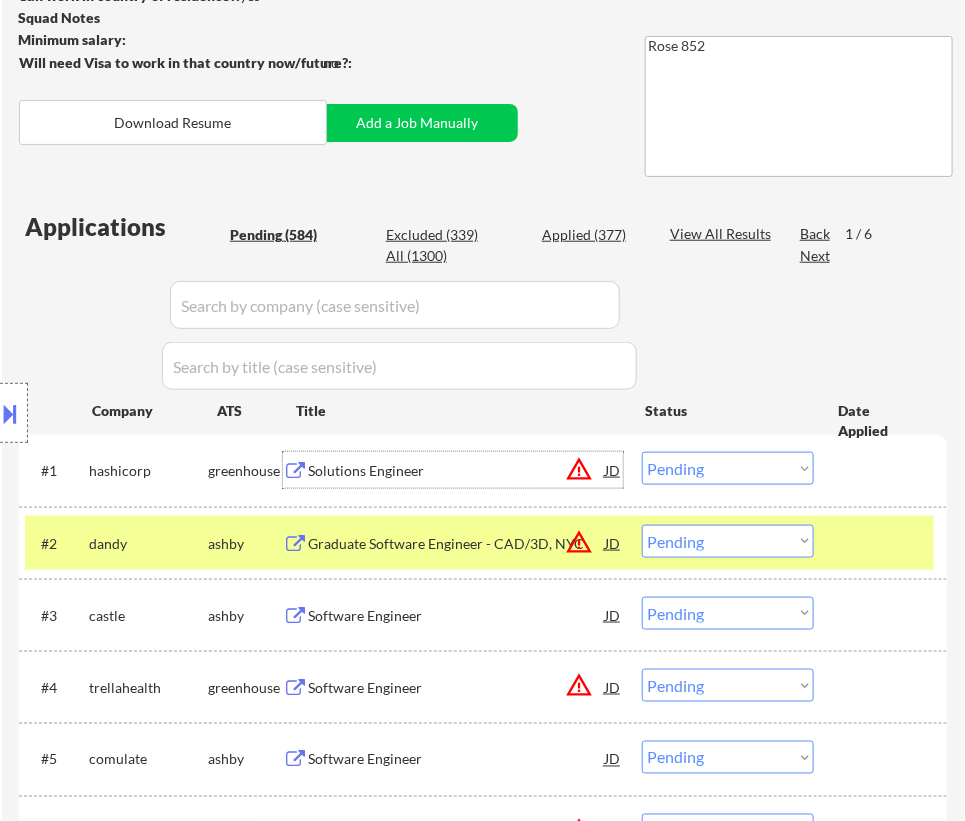 click on "Solutions Engineer" at bounding box center [456, 471] 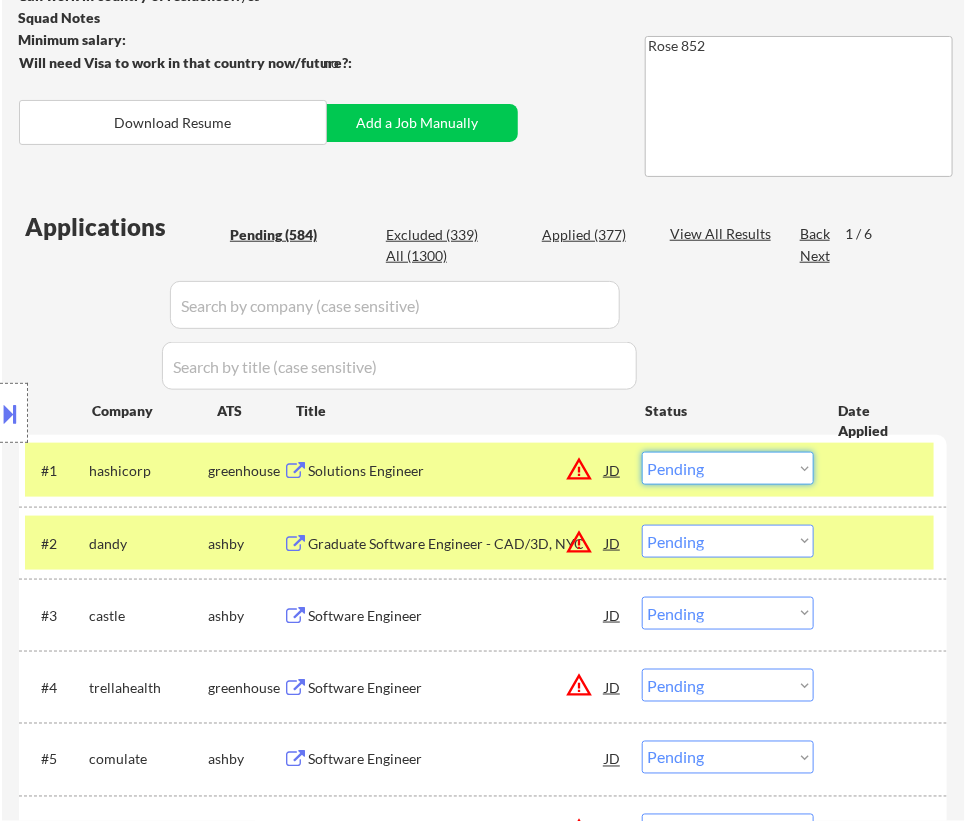 click on "Choose an option... Pending Applied Excluded (Questions) Excluded (Expired) Excluded (Location) Excluded (Bad Match) Excluded (Blocklist) Excluded (Salary) Excluded (Other)" at bounding box center [728, 468] 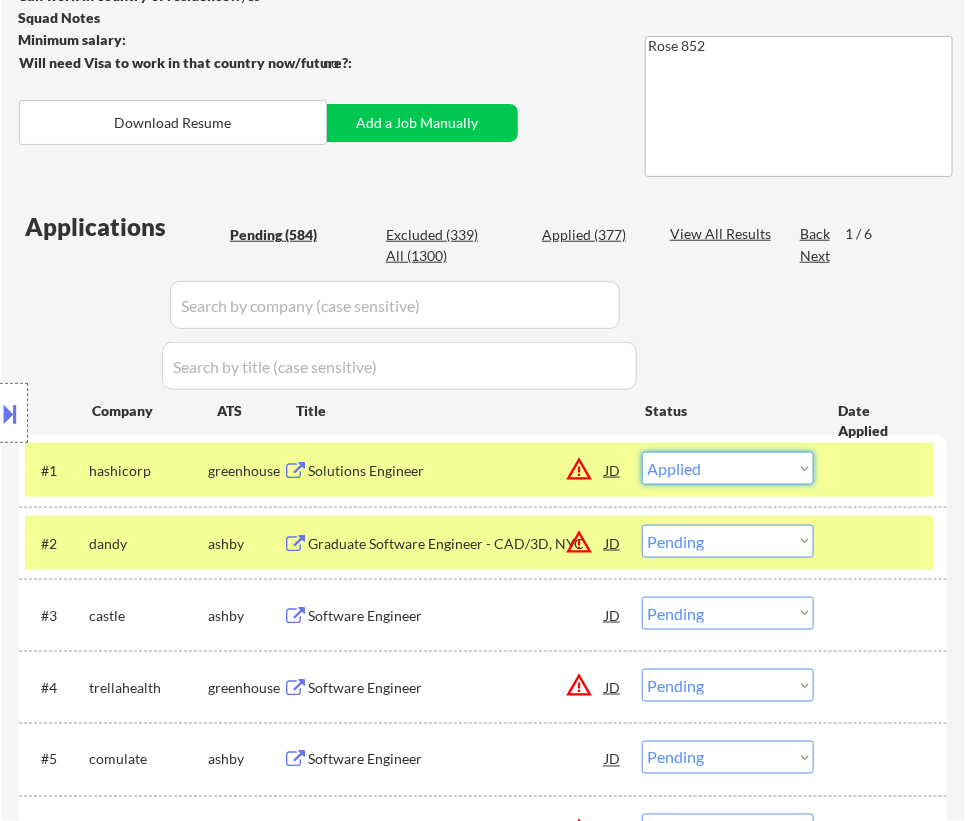 click on "Choose an option... Pending Applied Excluded (Questions) Excluded (Expired) Excluded (Location) Excluded (Bad Match) Excluded (Blocklist) Excluded (Salary) Excluded (Other)" at bounding box center (728, 468) 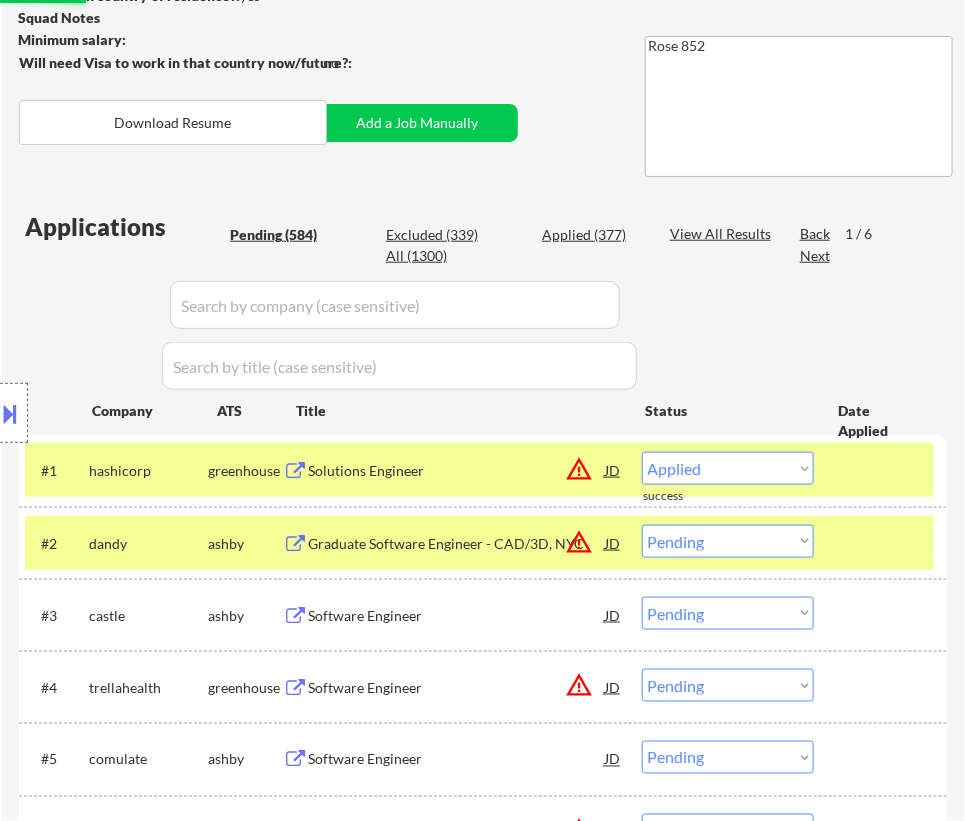 select on ""pending"" 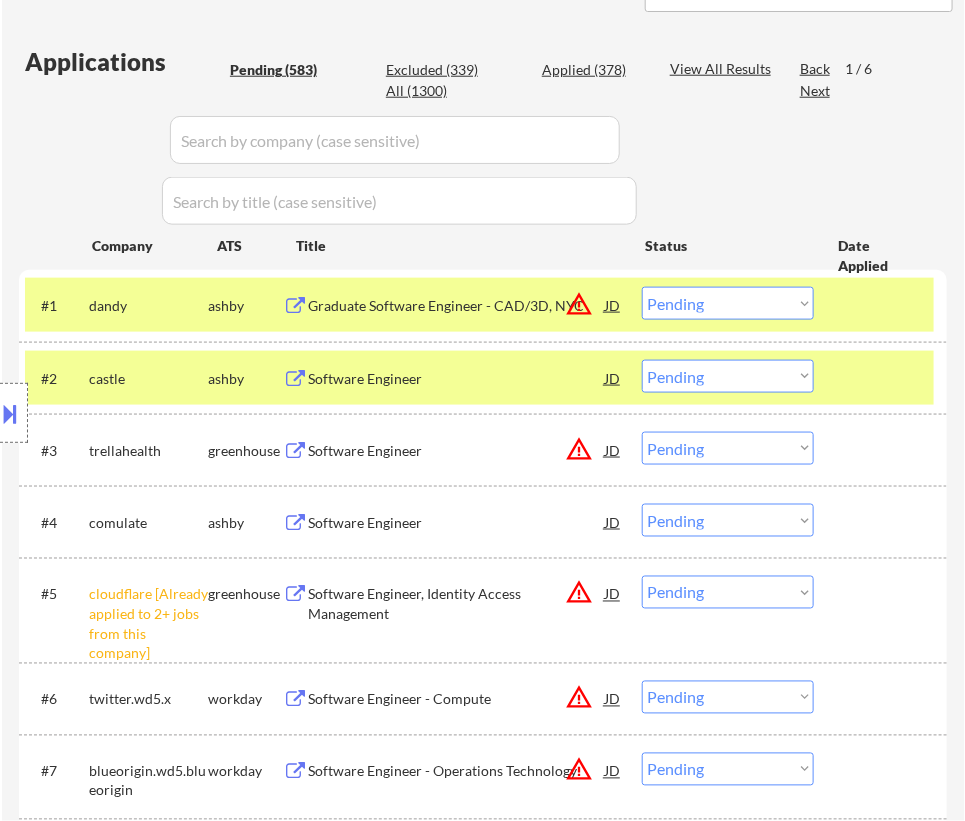 scroll, scrollTop: 545, scrollLeft: 0, axis: vertical 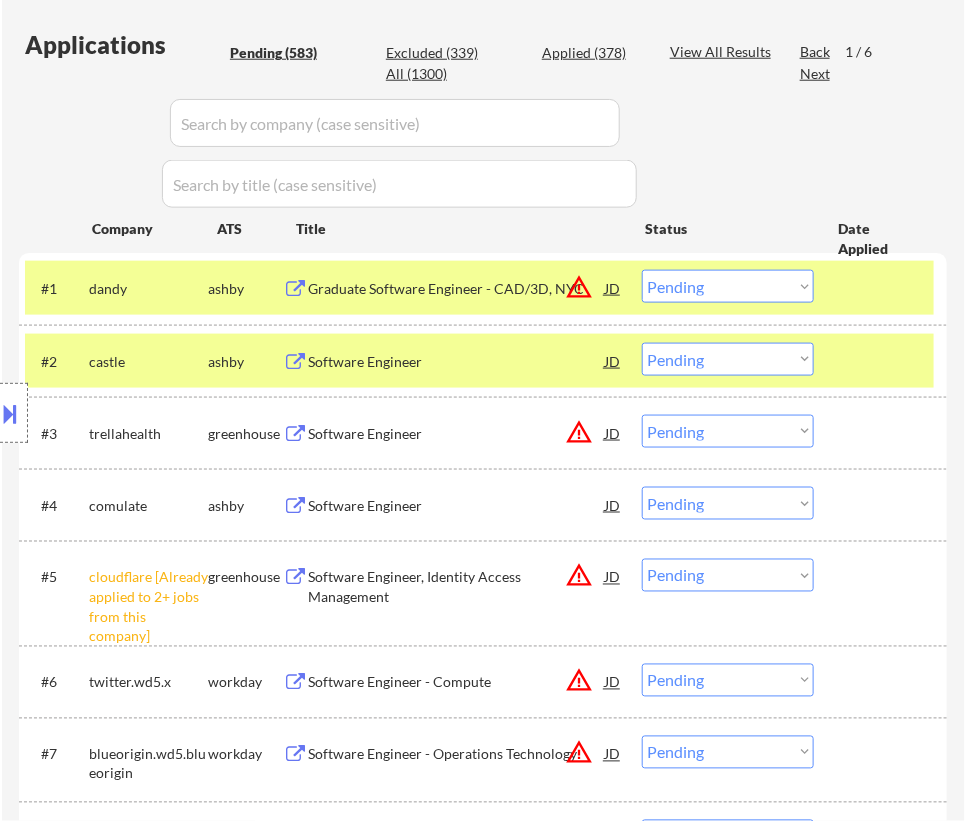 click on "Choose an option... Pending Applied Excluded (Questions) Excluded (Expired) Excluded (Location) Excluded (Bad Match) Excluded (Blocklist) Excluded (Salary) Excluded (Other)" at bounding box center [728, 575] 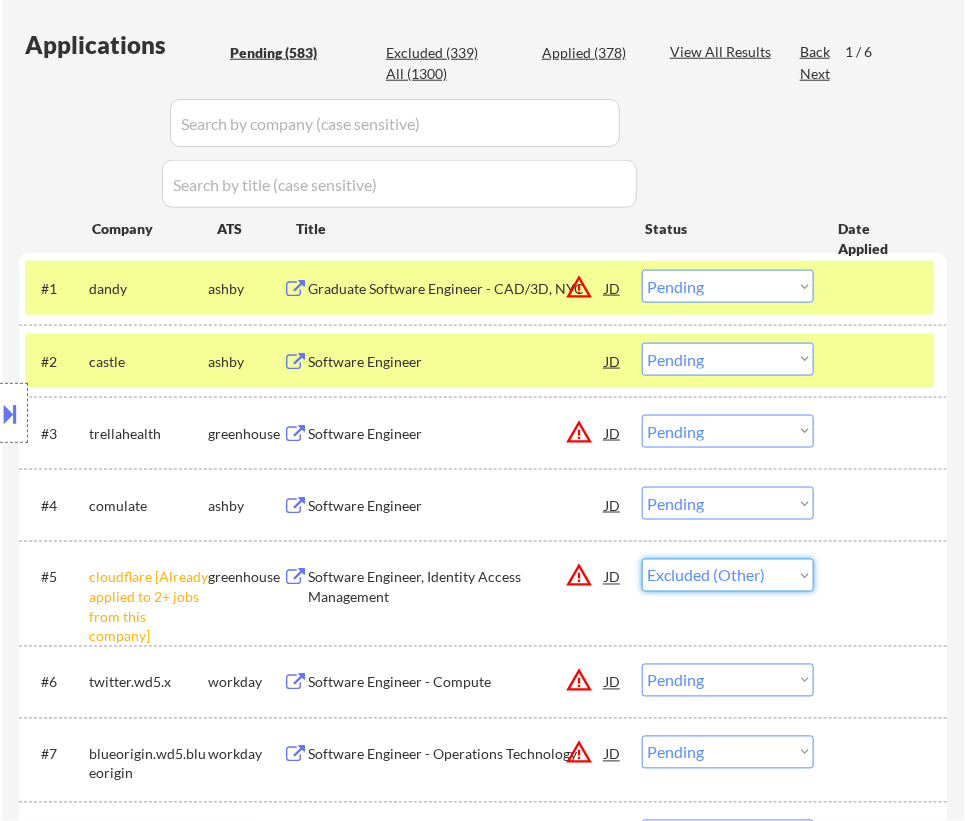 click on "Choose an option... Pending Applied Excluded (Questions) Excluded (Expired) Excluded (Location) Excluded (Bad Match) Excluded (Blocklist) Excluded (Salary) Excluded (Other)" at bounding box center [728, 575] 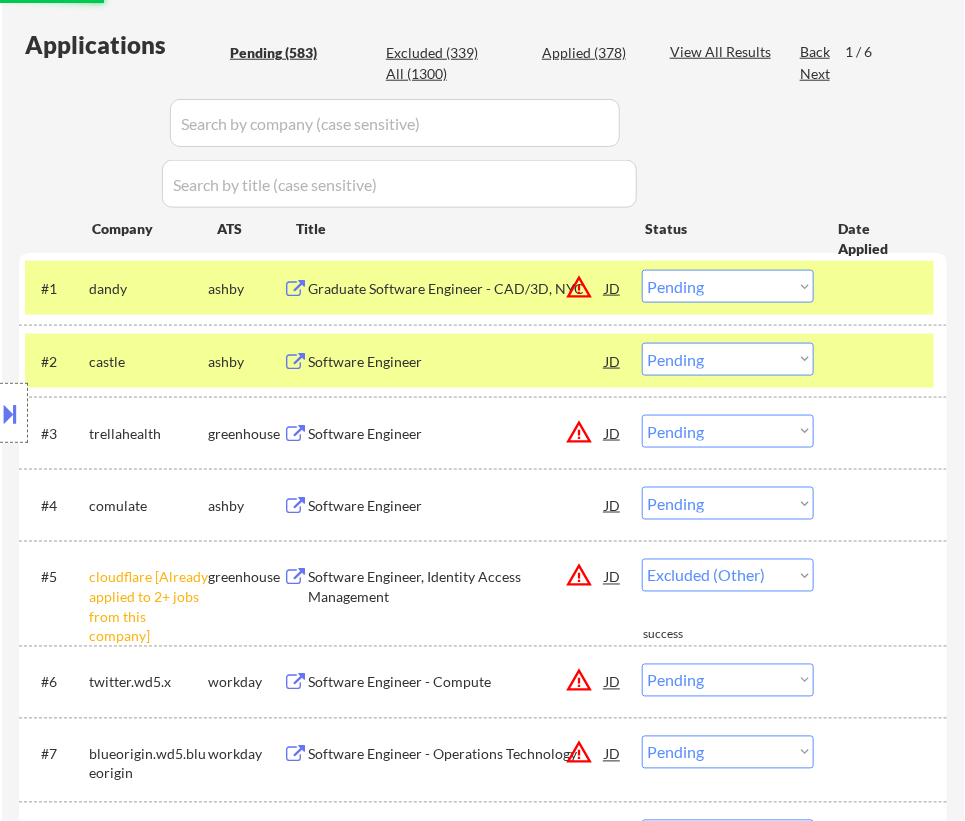 select on ""pending"" 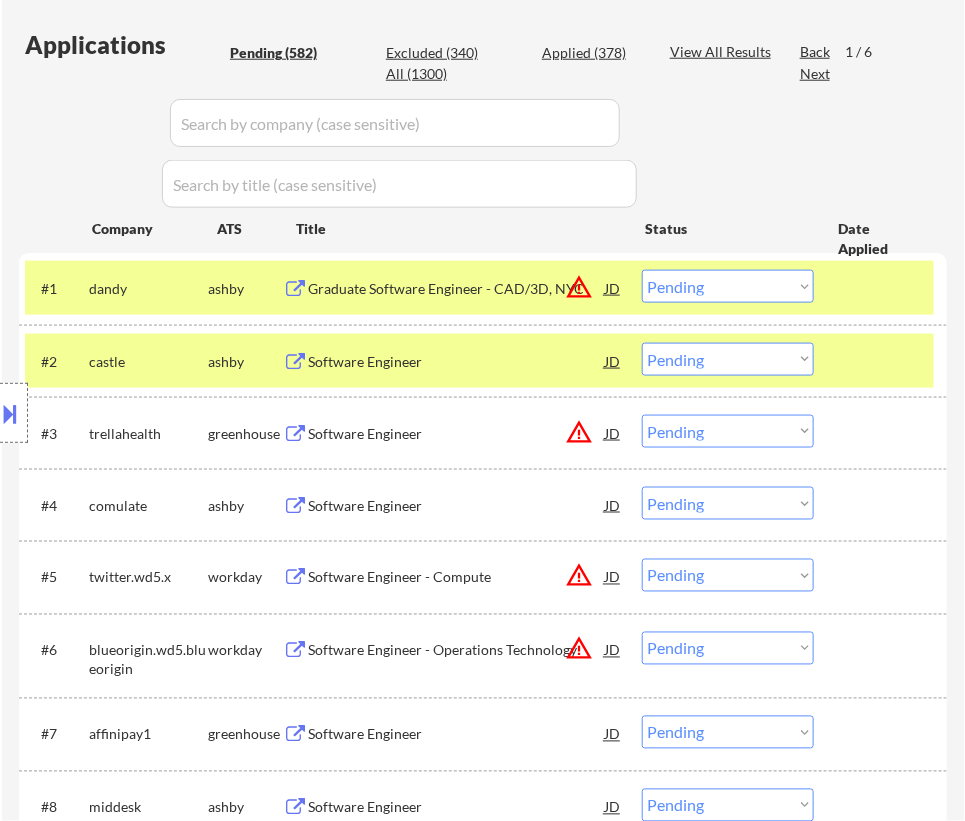click on "Graduate Software Engineer - CAD/3D, NYC" at bounding box center (456, 289) 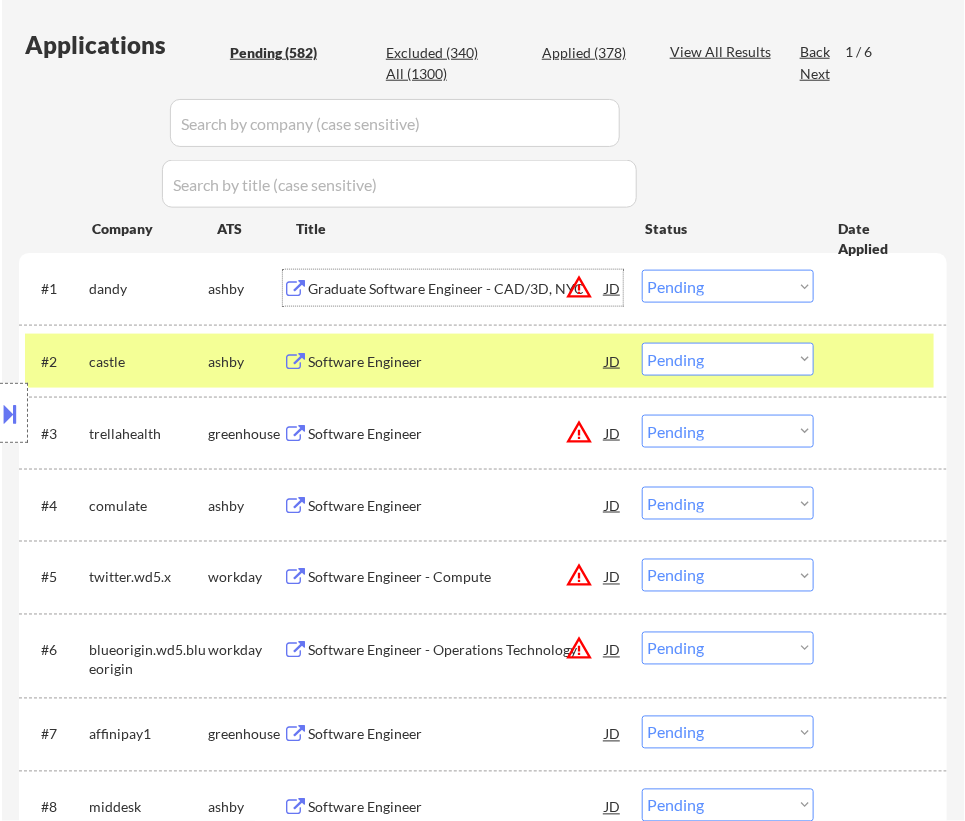 click on "Choose an option... Pending Applied Excluded (Questions) Excluded (Expired) Excluded (Location) Excluded (Bad Match) Excluded (Blocklist) Excluded (Salary) Excluded (Other)" at bounding box center (728, 286) 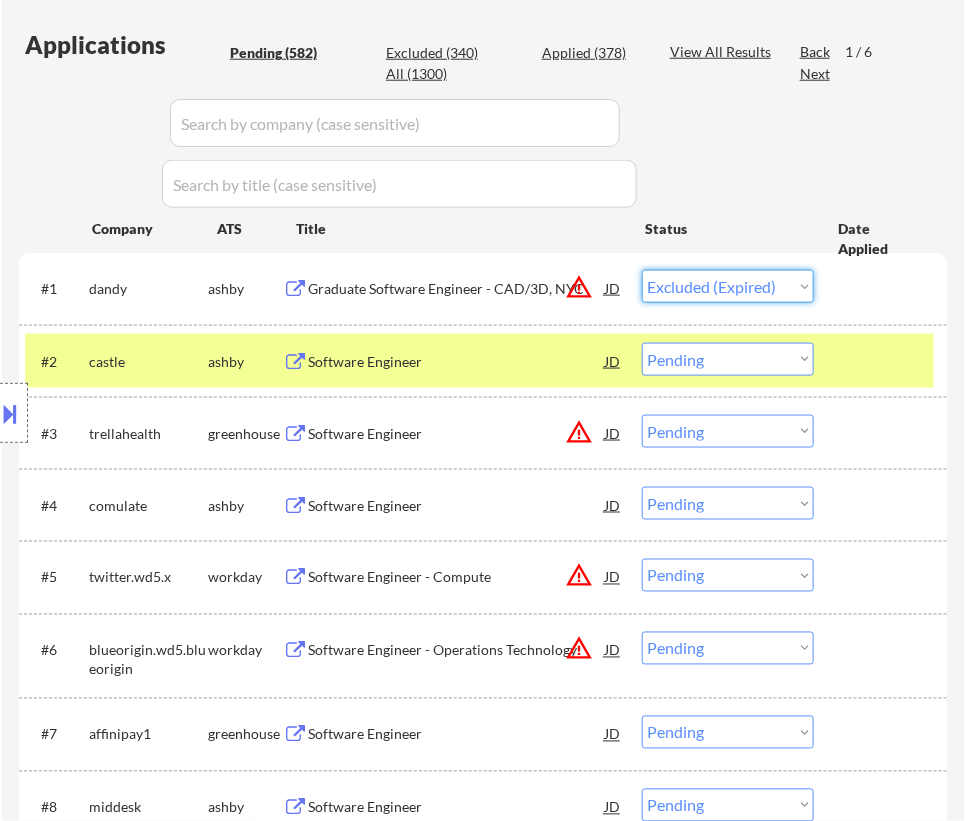 click on "Choose an option... Pending Applied Excluded (Questions) Excluded (Expired) Excluded (Location) Excluded (Bad Match) Excluded (Blocklist) Excluded (Salary) Excluded (Other)" at bounding box center (728, 286) 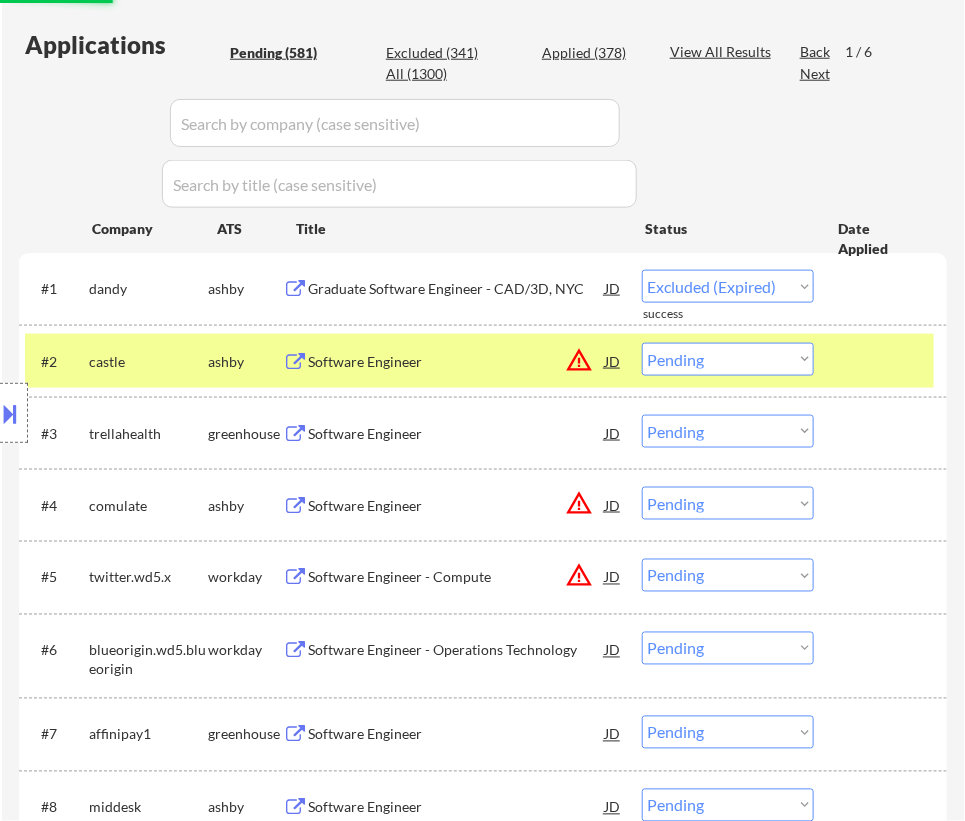 select on ""pending"" 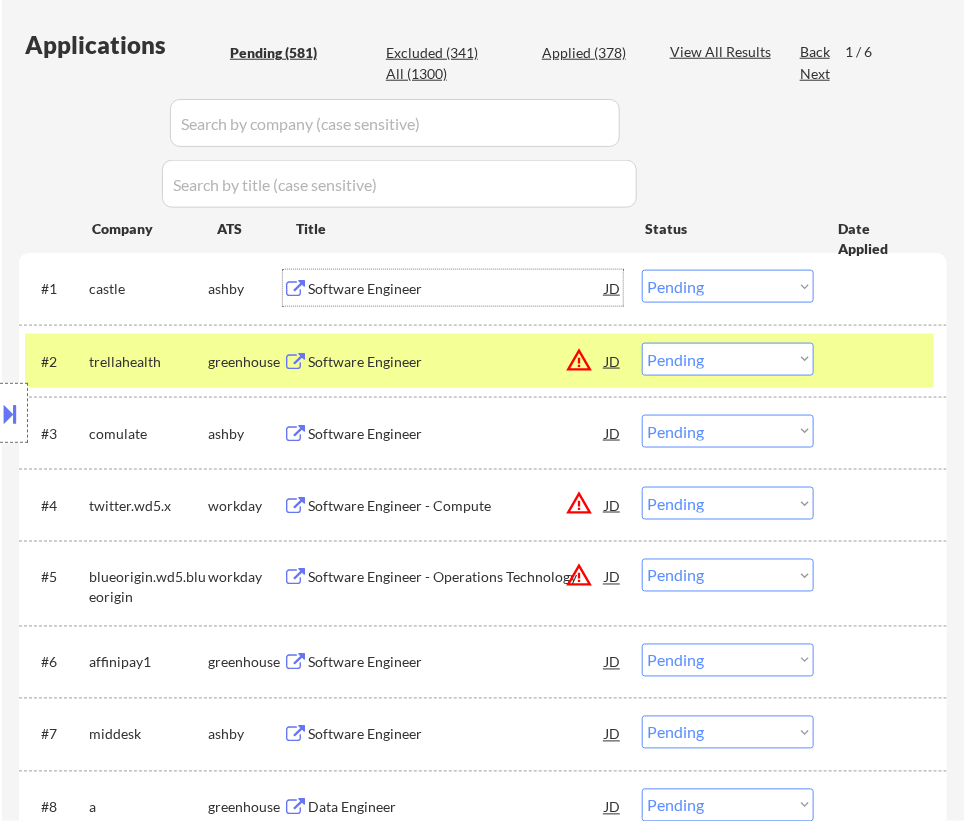 click on "Software Engineer" at bounding box center (456, 289) 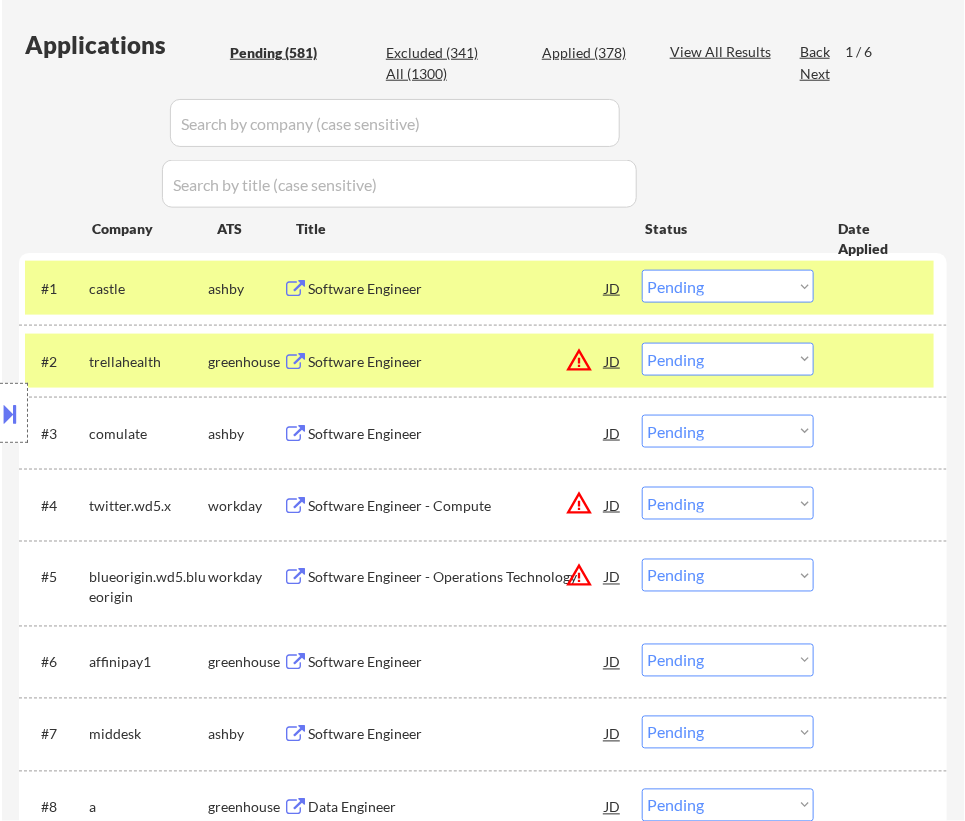 select on ""pending"" 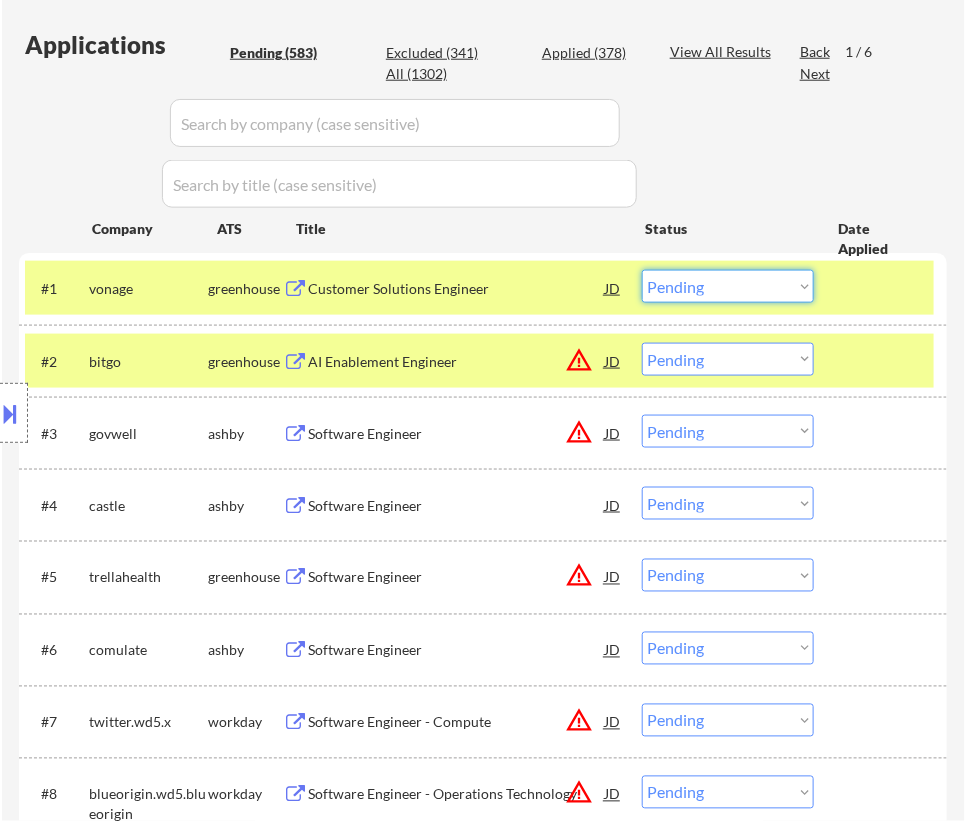 click on "Choose an option... Pending Applied Excluded (Questions) Excluded (Expired) Excluded (Location) Excluded (Bad Match) Excluded (Blocklist) Excluded (Salary) Excluded (Other)" at bounding box center [728, 286] 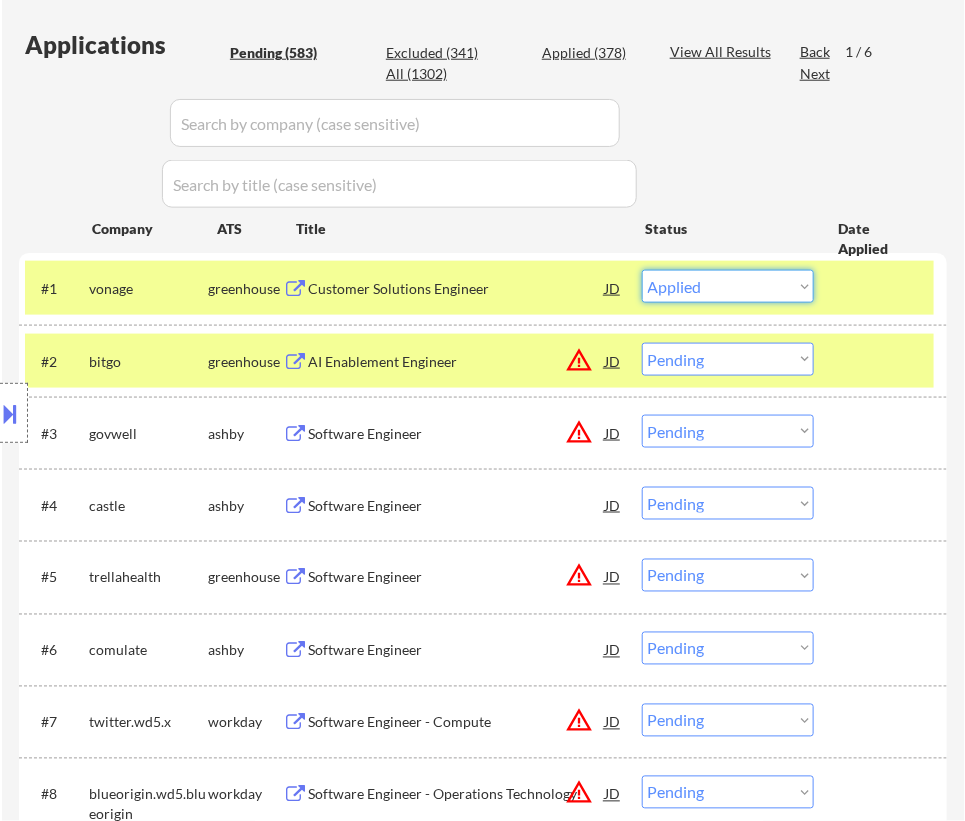 click on "Choose an option... Pending Applied Excluded (Questions) Excluded (Expired) Excluded (Location) Excluded (Bad Match) Excluded (Blocklist) Excluded (Salary) Excluded (Other)" at bounding box center [728, 286] 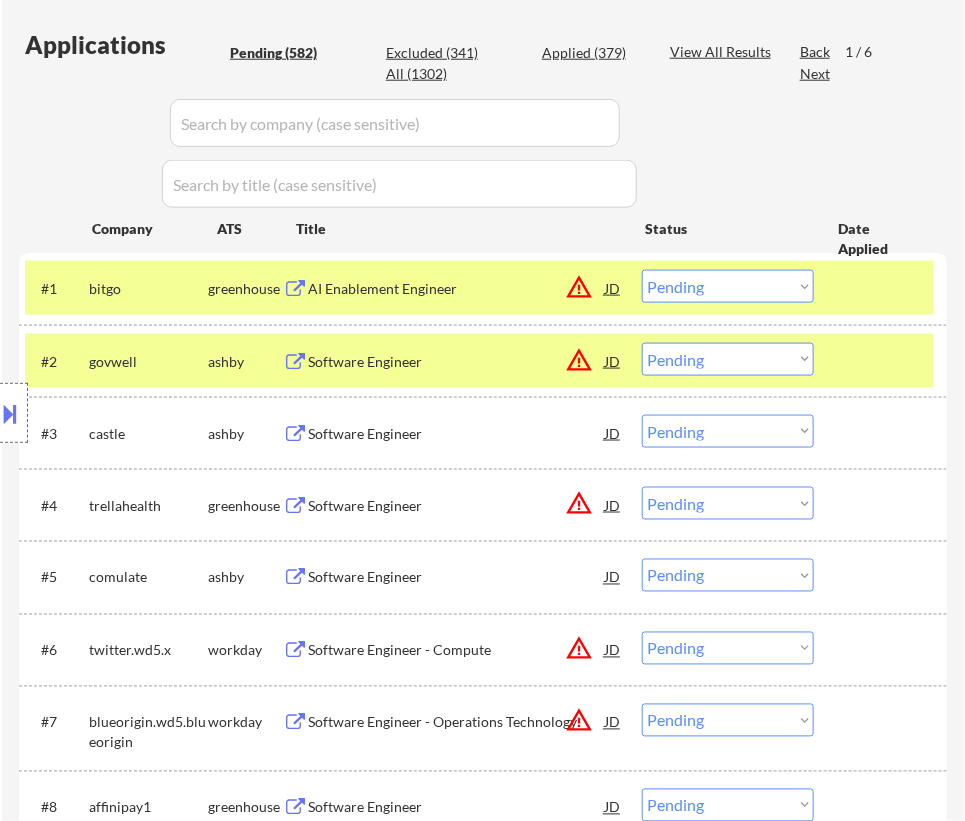 click on "AI Enablement Engineer" at bounding box center (456, 289) 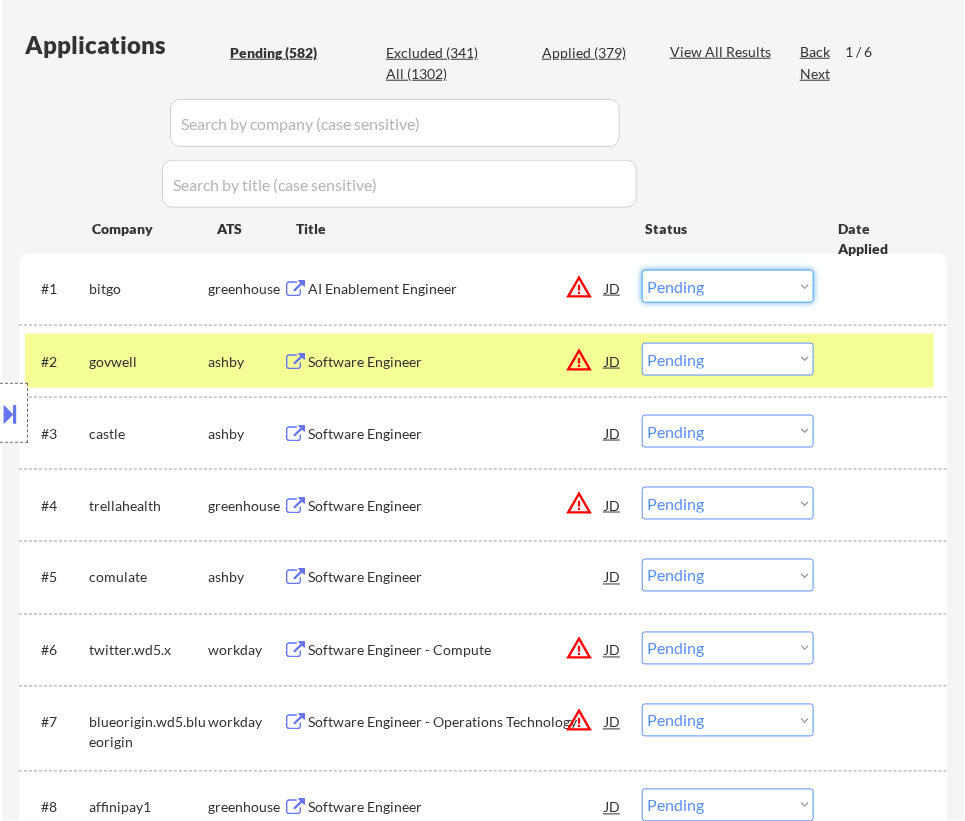 click on "Choose an option... Pending Applied Excluded (Questions) Excluded (Expired) Excluded (Location) Excluded (Bad Match) Excluded (Blocklist) Excluded (Salary) Excluded (Other)" at bounding box center (728, 286) 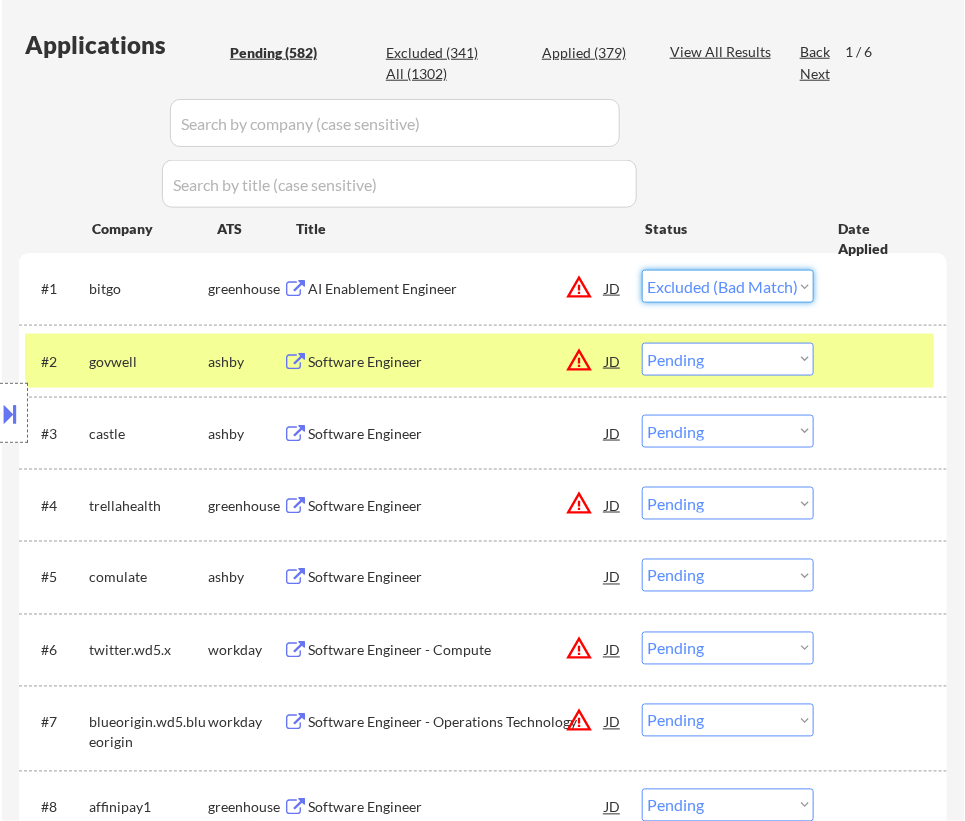 click on "Choose an option... Pending Applied Excluded (Questions) Excluded (Expired) Excluded (Location) Excluded (Bad Match) Excluded (Blocklist) Excluded (Salary) Excluded (Other)" at bounding box center (728, 286) 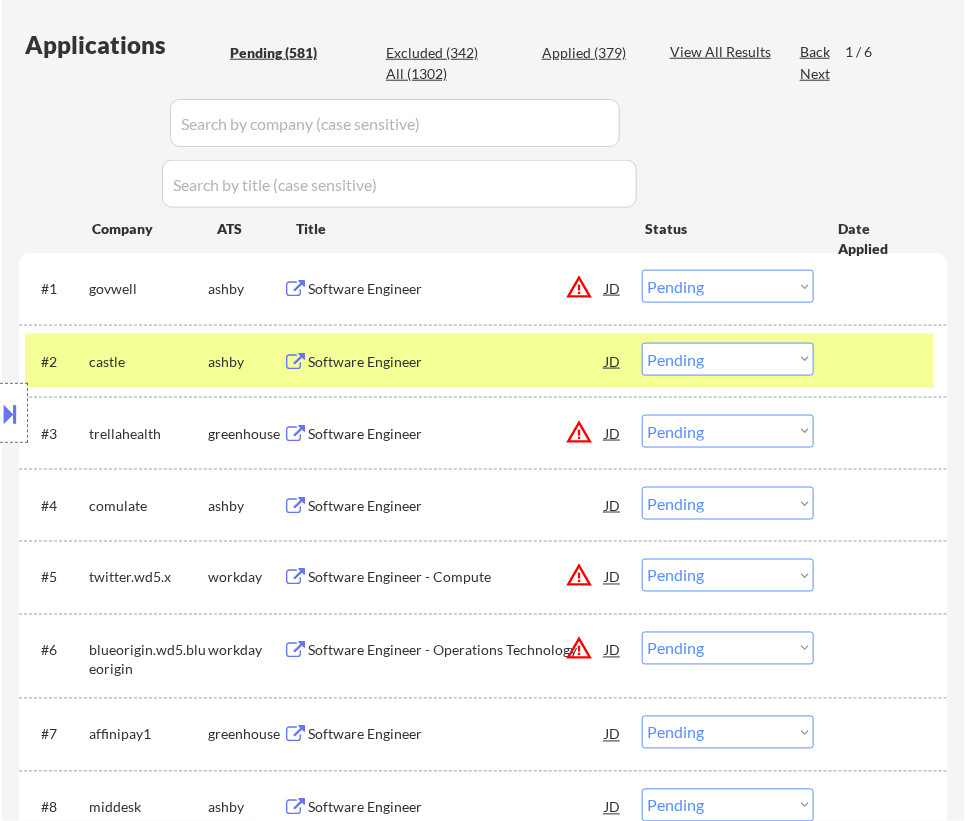 click on "Software Engineer" at bounding box center [456, 289] 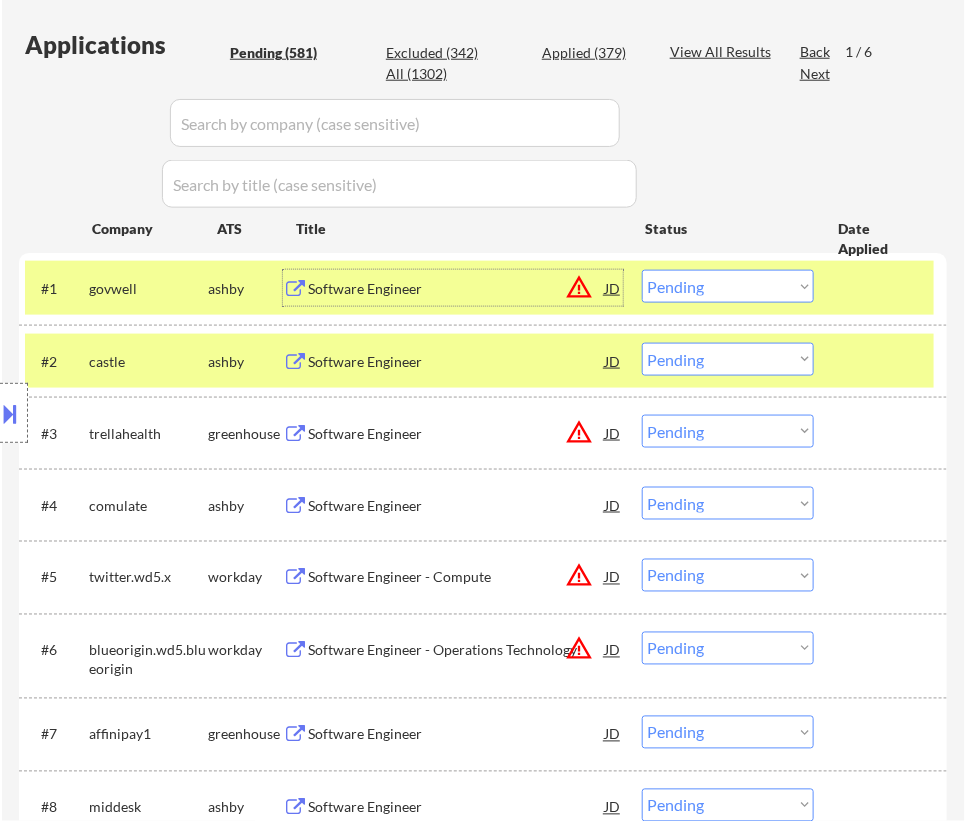 click on "Choose an option... Pending Applied Excluded (Questions) Excluded (Expired) Excluded (Location) Excluded (Bad Match) Excluded (Blocklist) Excluded (Salary) Excluded (Other)" at bounding box center (728, 286) 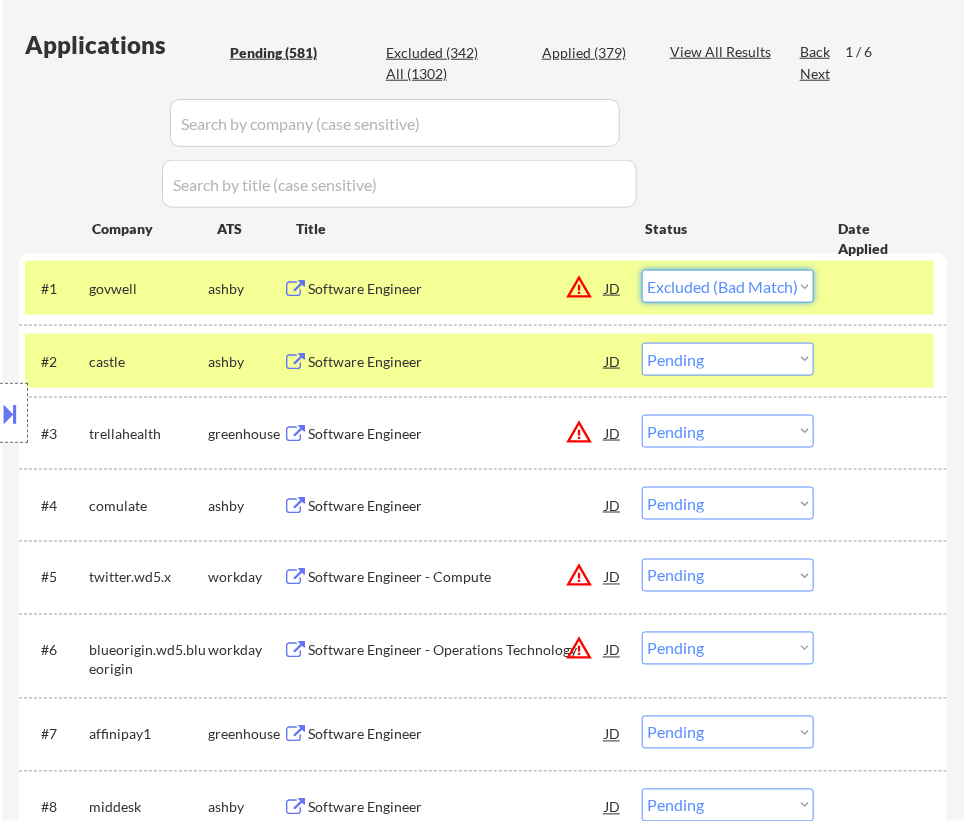 click on "Choose an option... Pending Applied Excluded (Questions) Excluded (Expired) Excluded (Location) Excluded (Bad Match) Excluded (Blocklist) Excluded (Salary) Excluded (Other)" at bounding box center [728, 286] 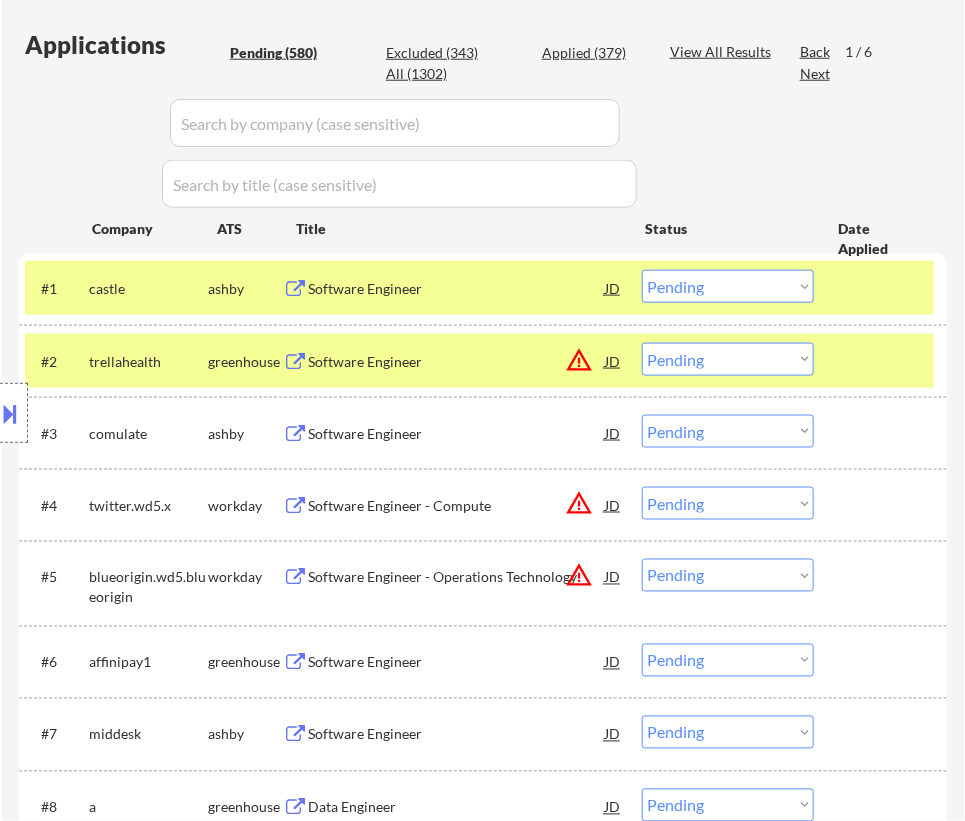 click on "Software Engineer" at bounding box center [456, 288] 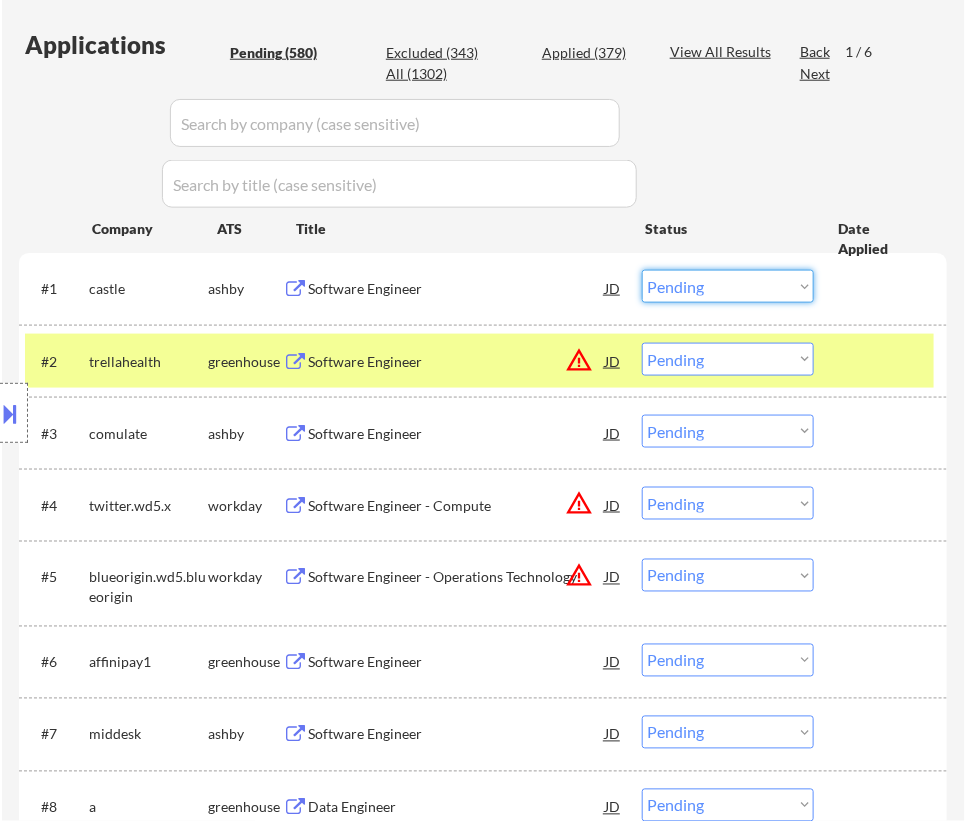 click on "Choose an option... Pending Applied Excluded (Questions) Excluded (Expired) Excluded (Location) Excluded (Bad Match) Excluded (Blocklist) Excluded (Salary) Excluded (Other)" at bounding box center [728, 286] 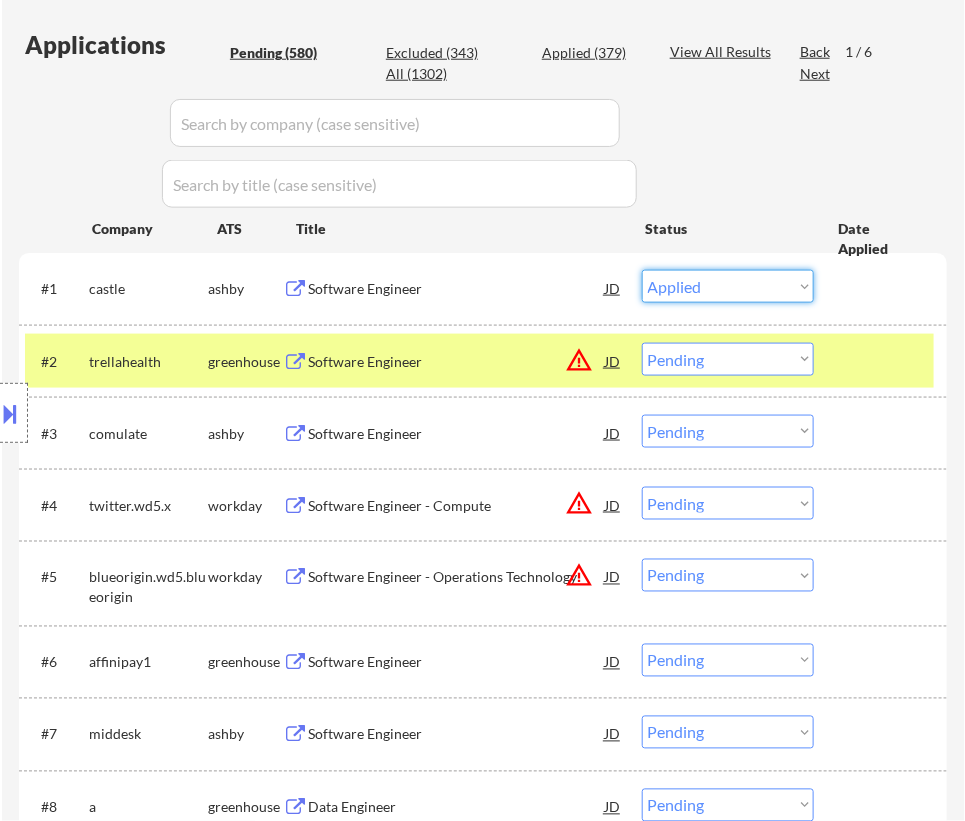 click on "Choose an option... Pending Applied Excluded (Questions) Excluded (Expired) Excluded (Location) Excluded (Bad Match) Excluded (Blocklist) Excluded (Salary) Excluded (Other)" at bounding box center (728, 286) 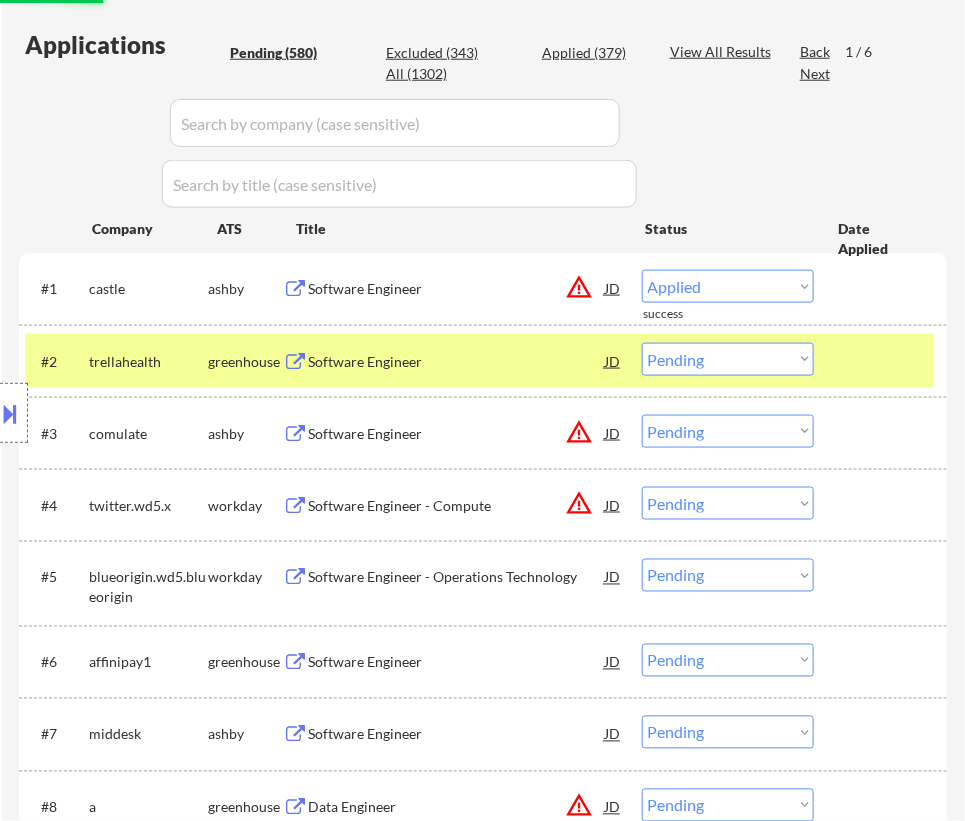 select on ""pending"" 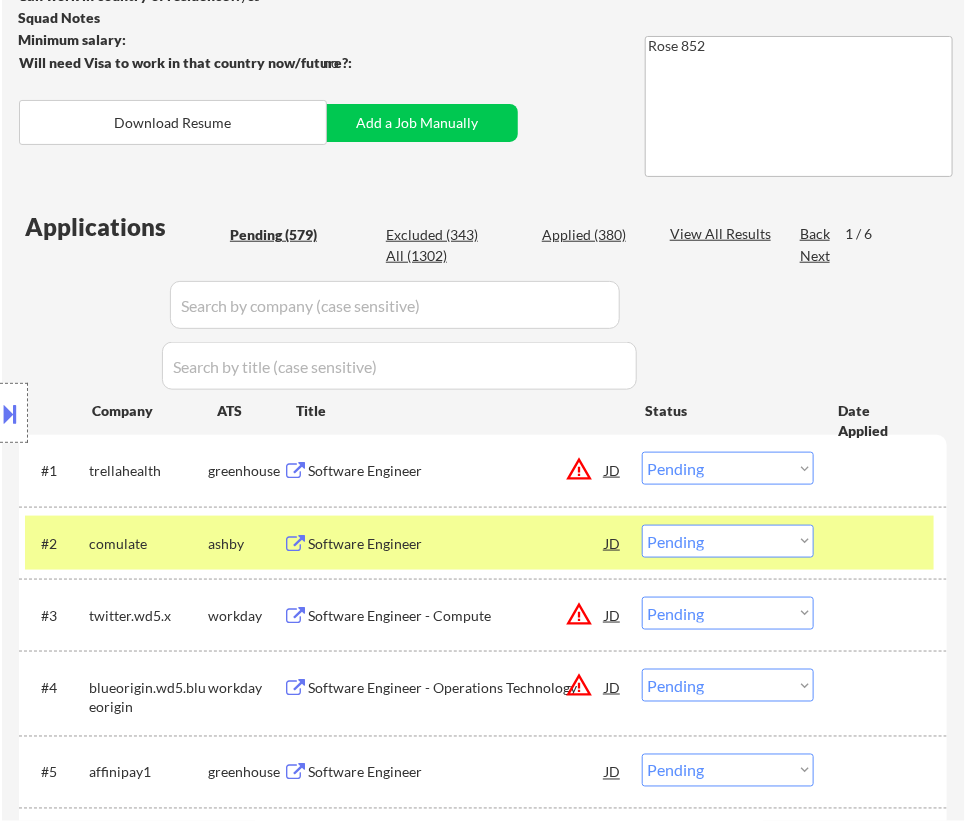 scroll, scrollTop: 181, scrollLeft: 0, axis: vertical 